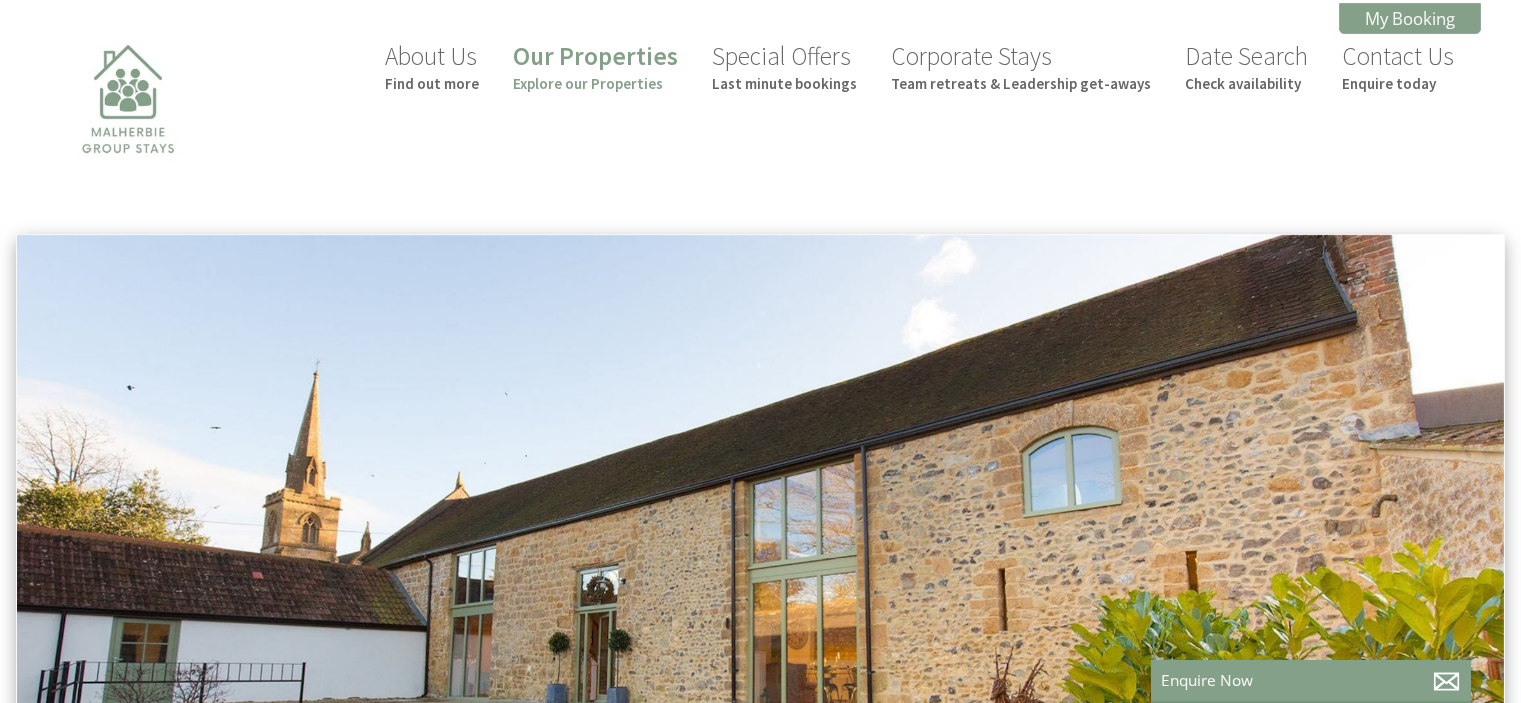scroll, scrollTop: 0, scrollLeft: 0, axis: both 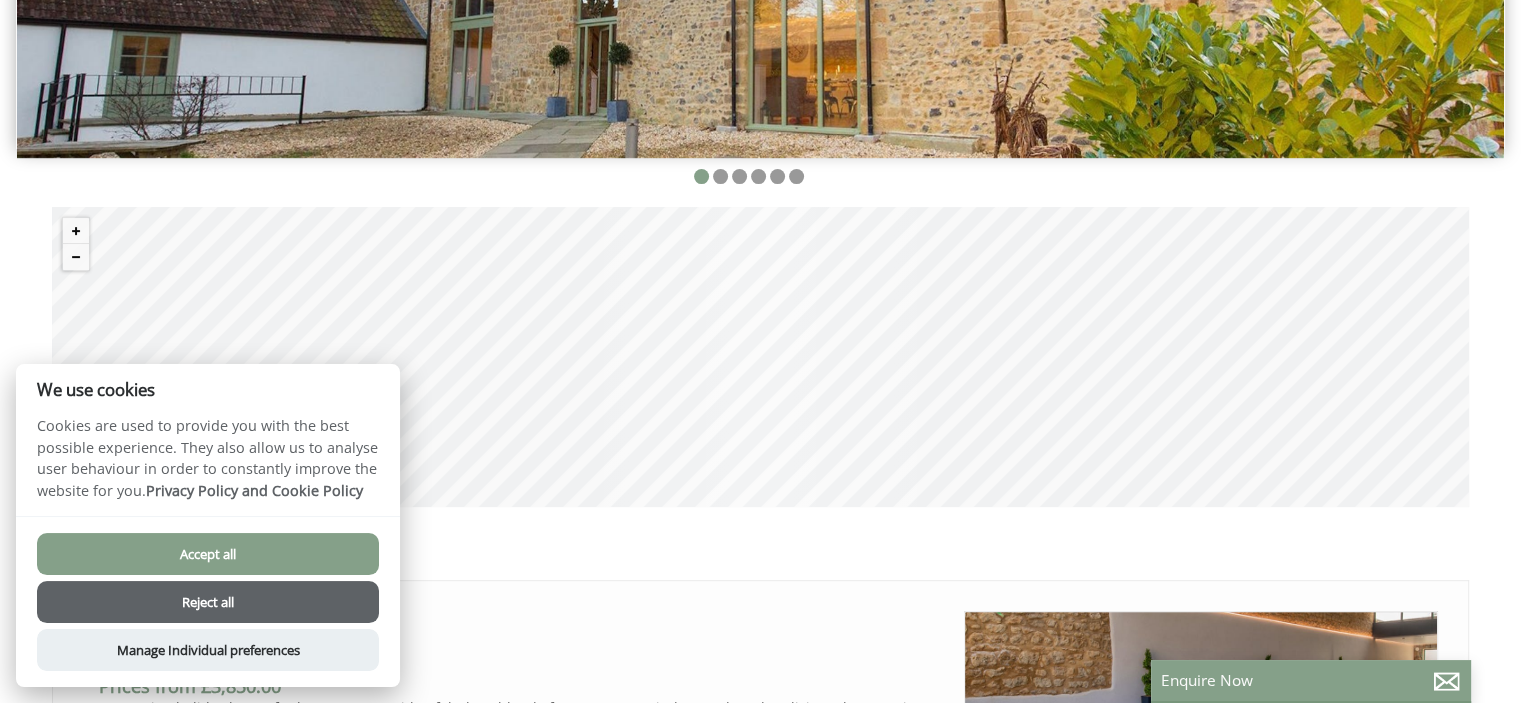 click on "Accept all" at bounding box center (208, 554) 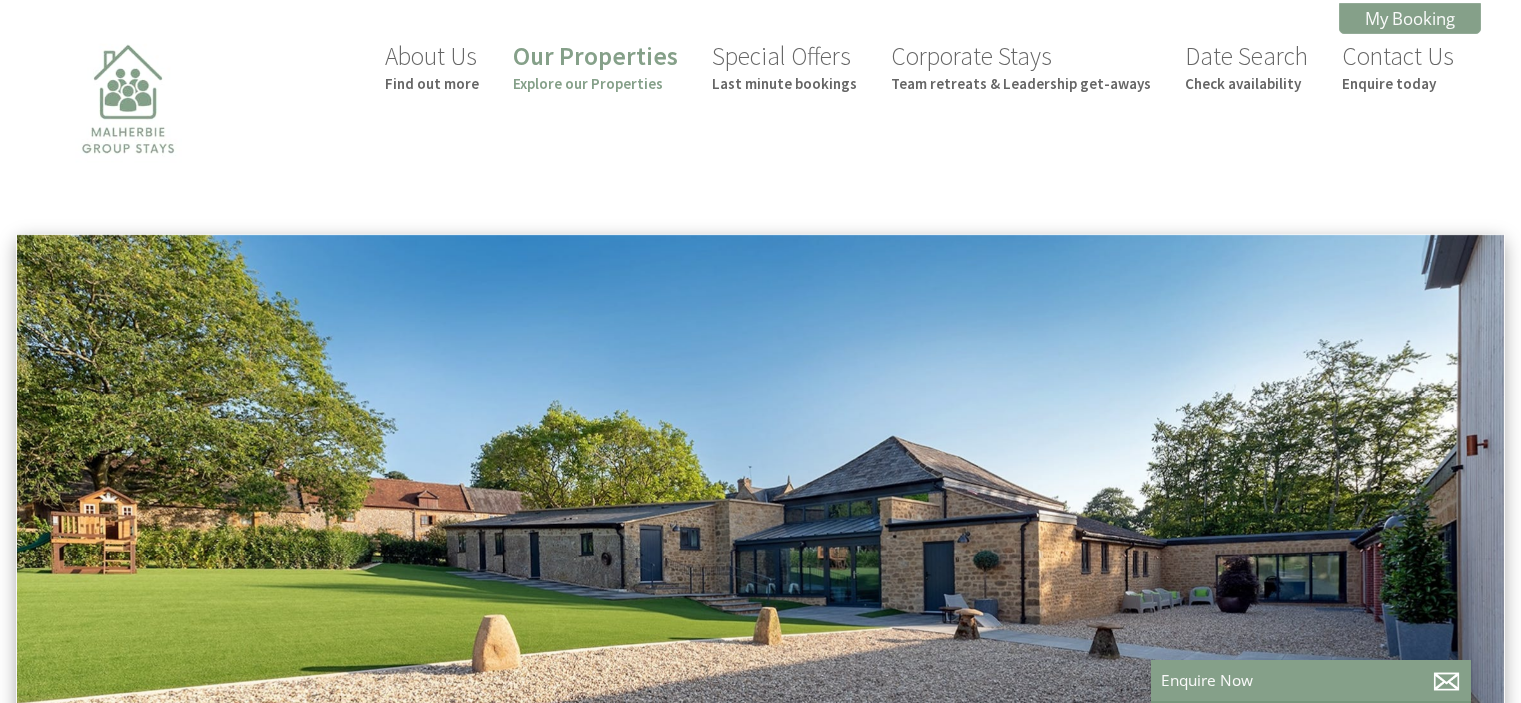scroll, scrollTop: 587, scrollLeft: 0, axis: vertical 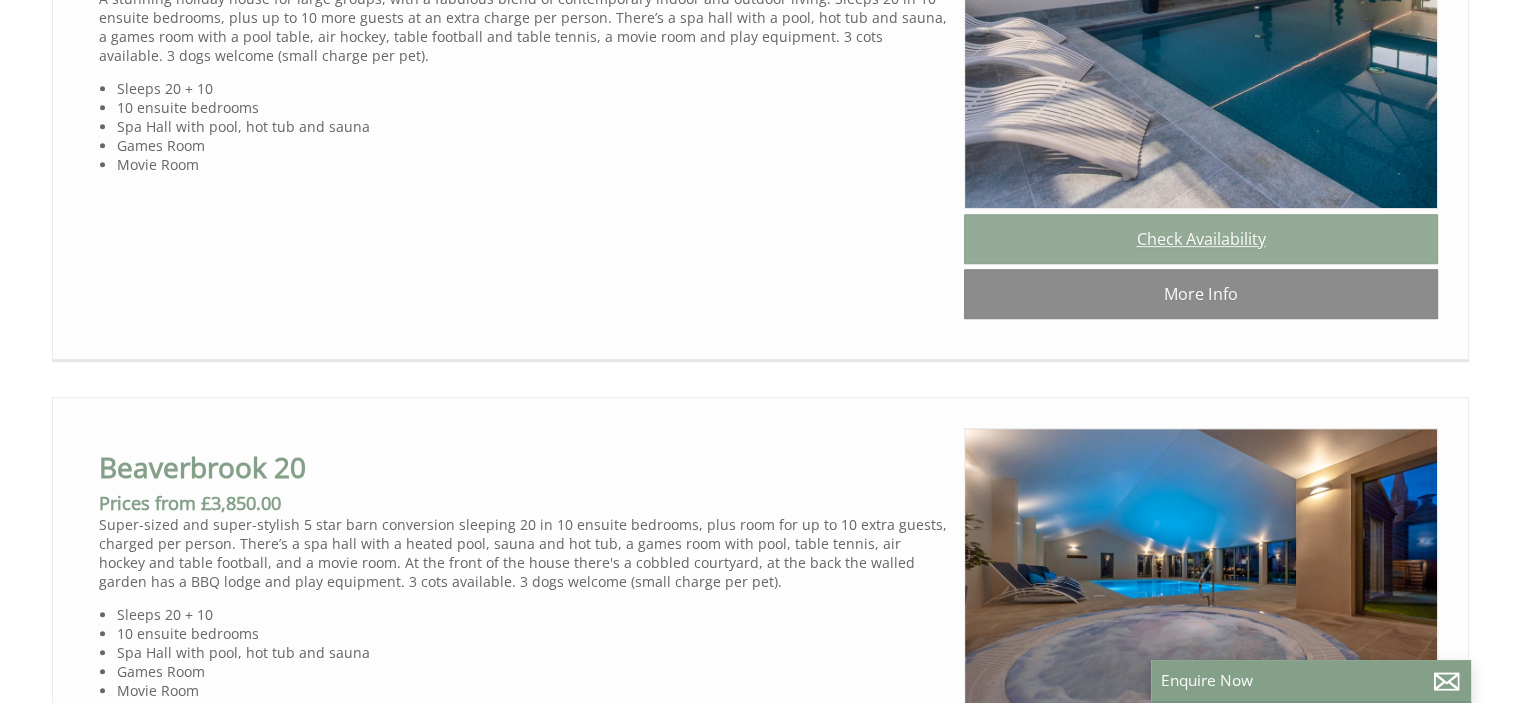 click on "Check Availability" at bounding box center (1201, 239) 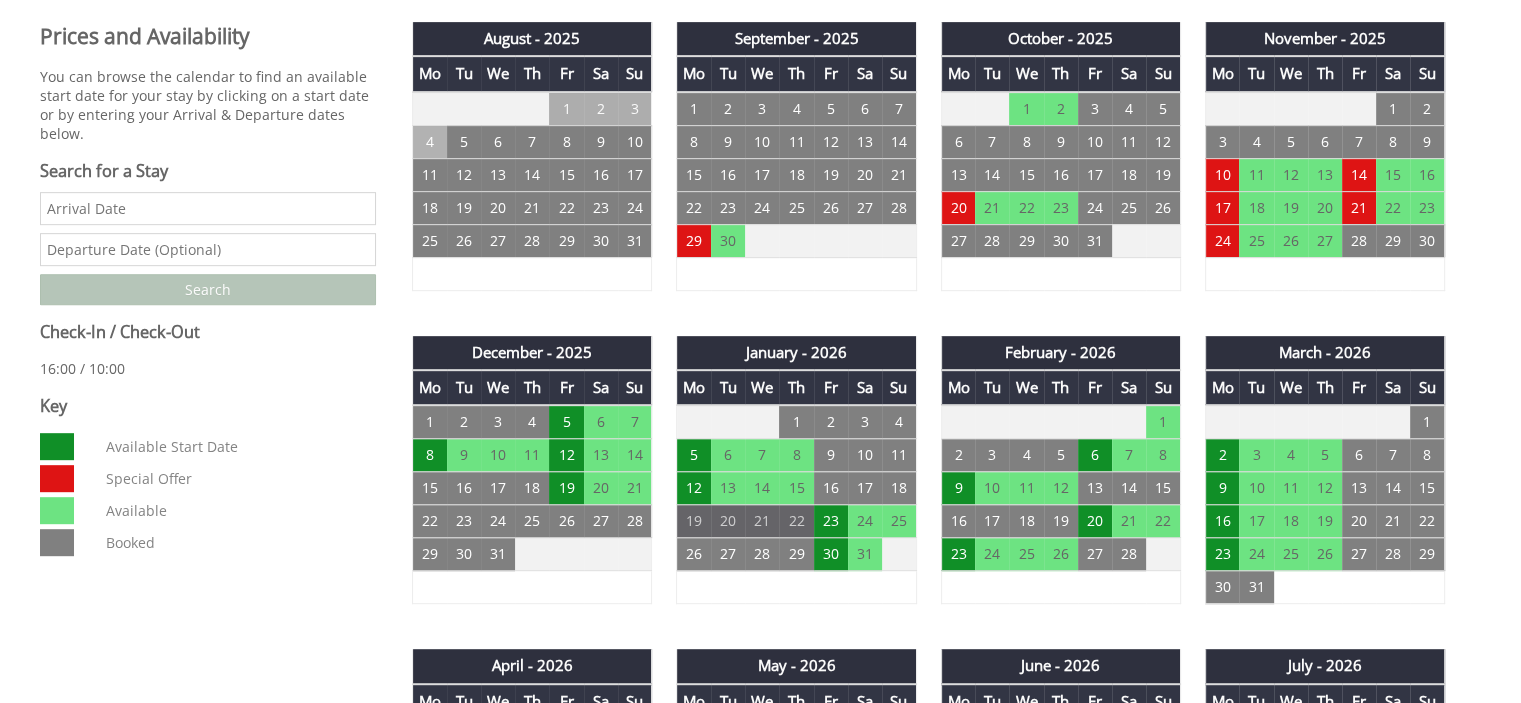 scroll, scrollTop: 1167, scrollLeft: 0, axis: vertical 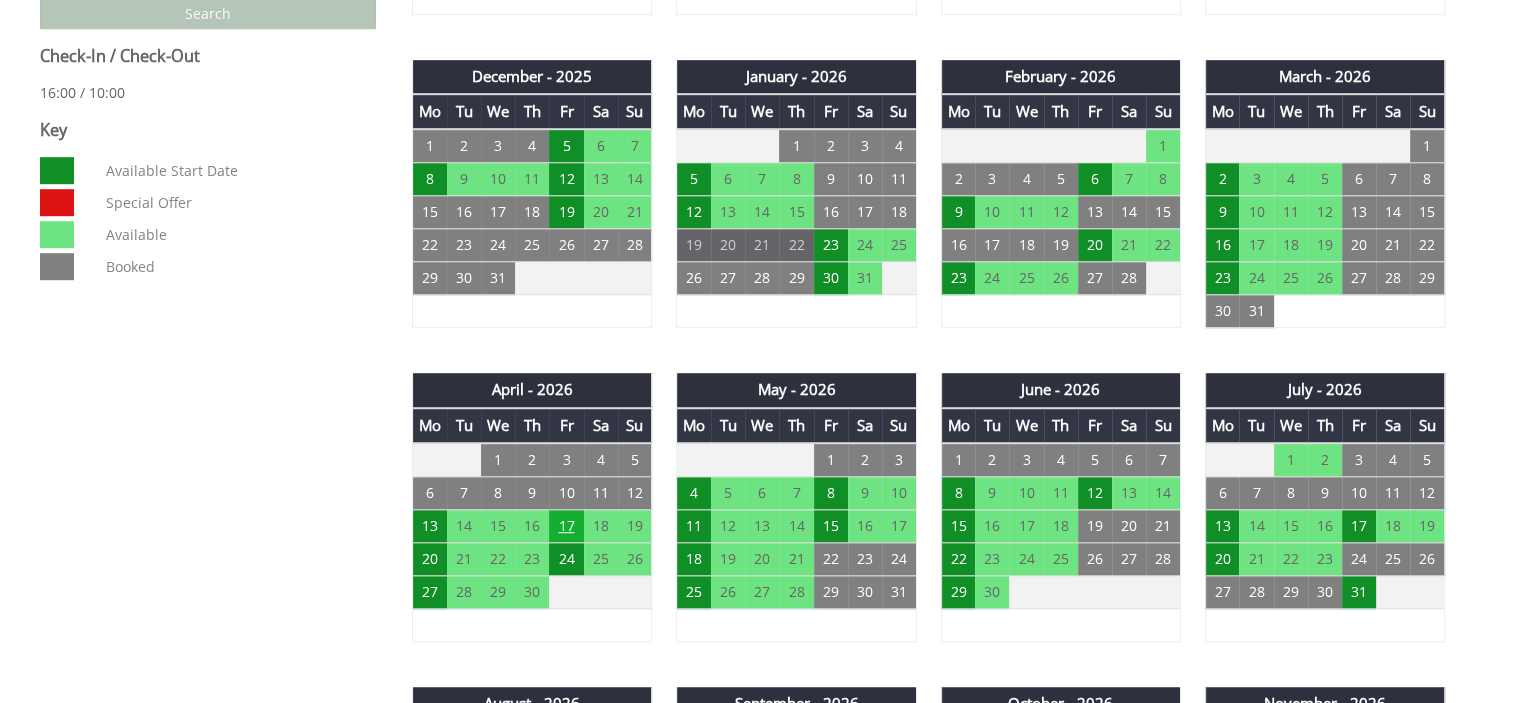click on "17" at bounding box center [566, 526] 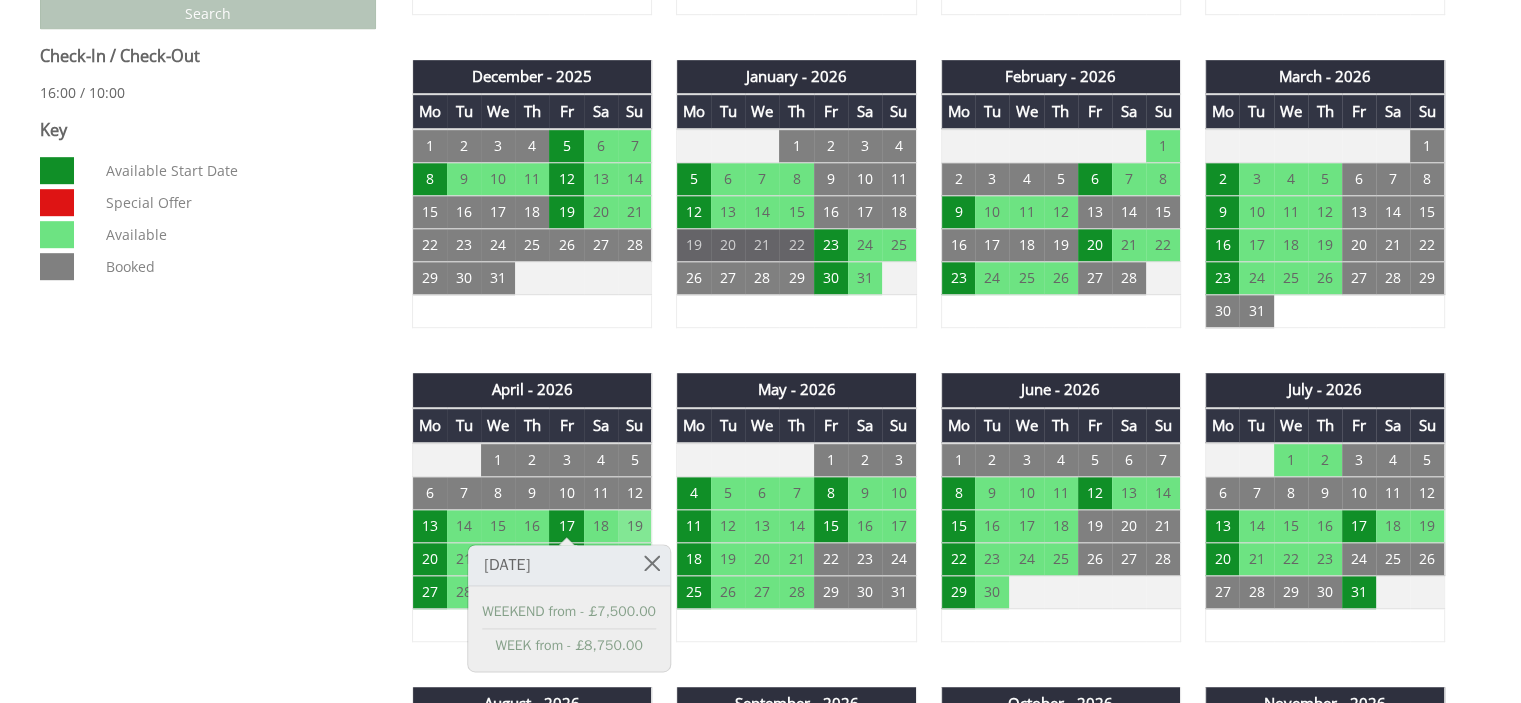 click on "19" at bounding box center (635, 526) 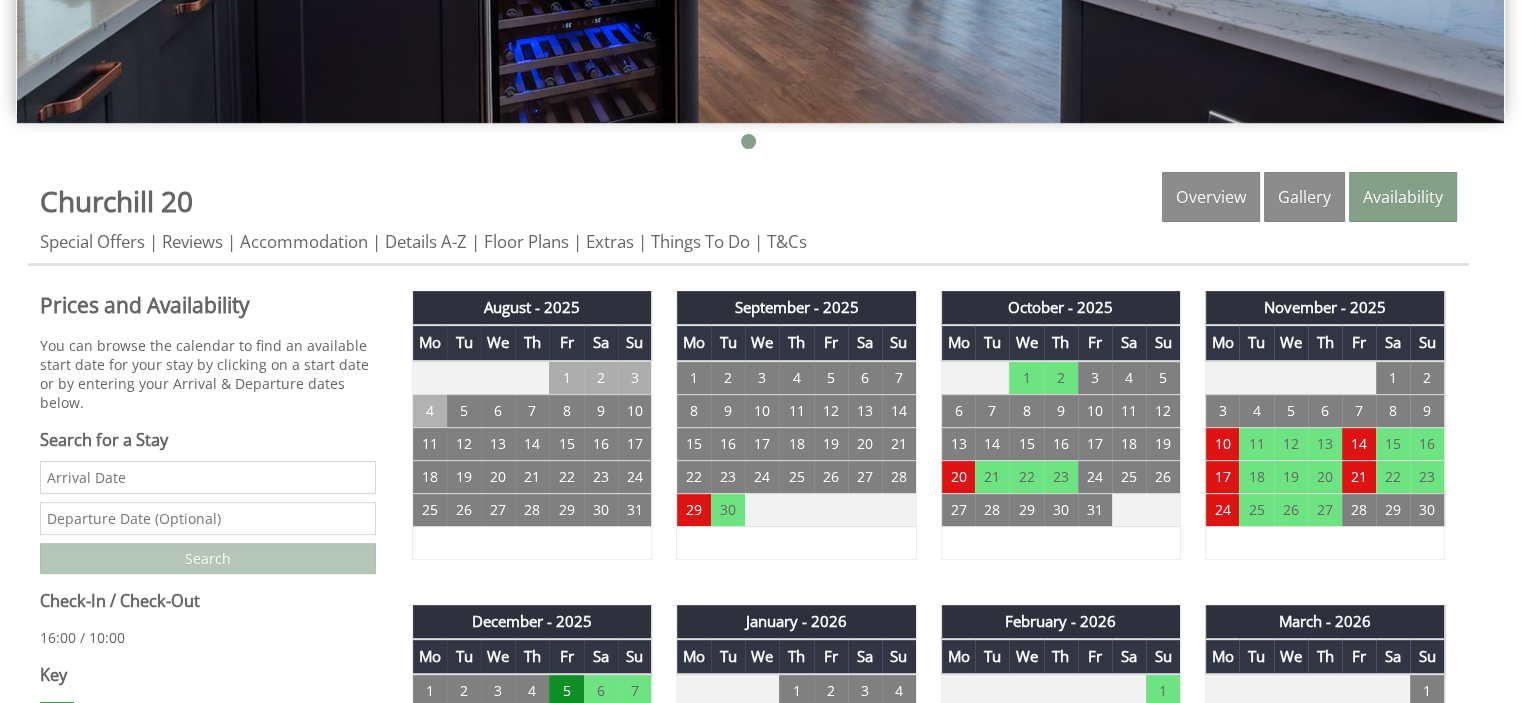 scroll, scrollTop: 714, scrollLeft: 0, axis: vertical 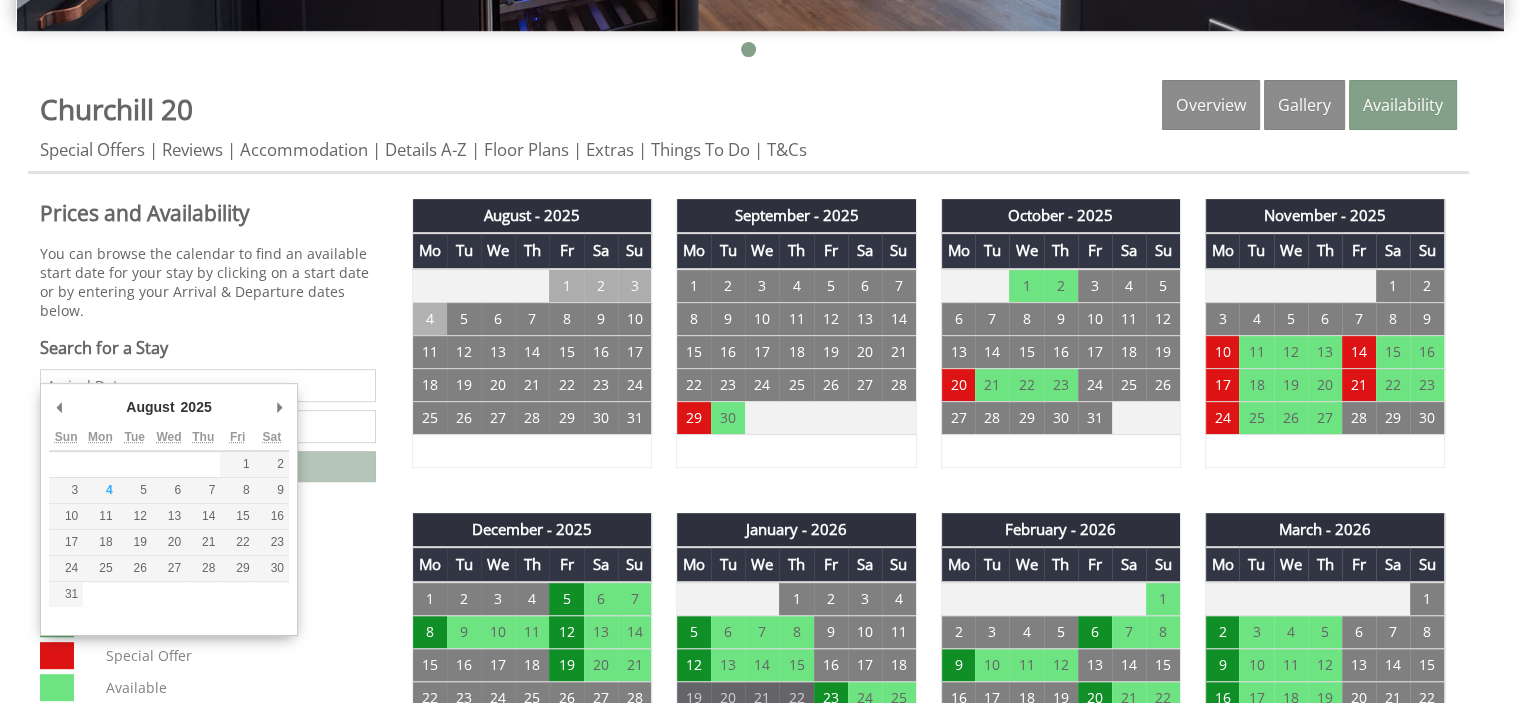 click on "Date" at bounding box center (208, 385) 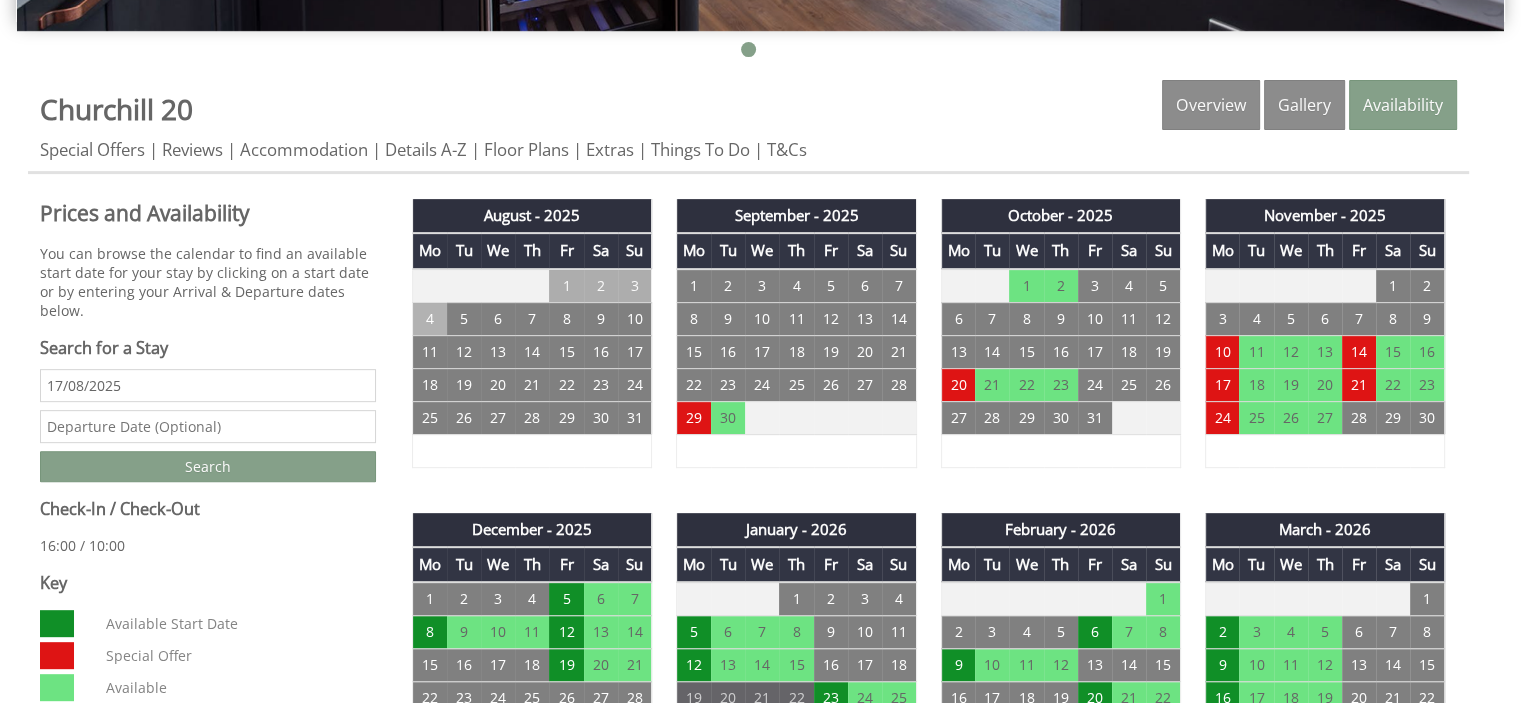 click at bounding box center (208, 426) 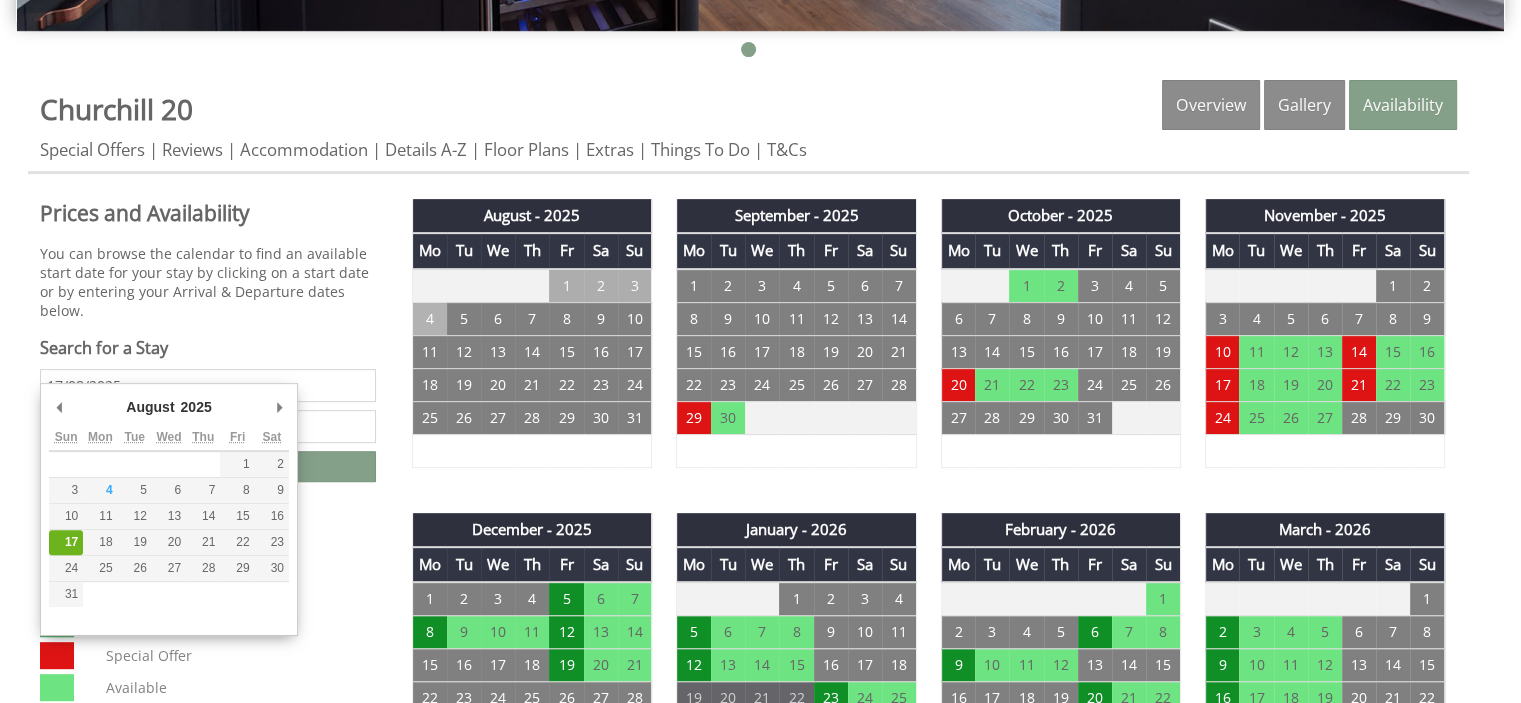 click on "17/08/2025" at bounding box center (208, 385) 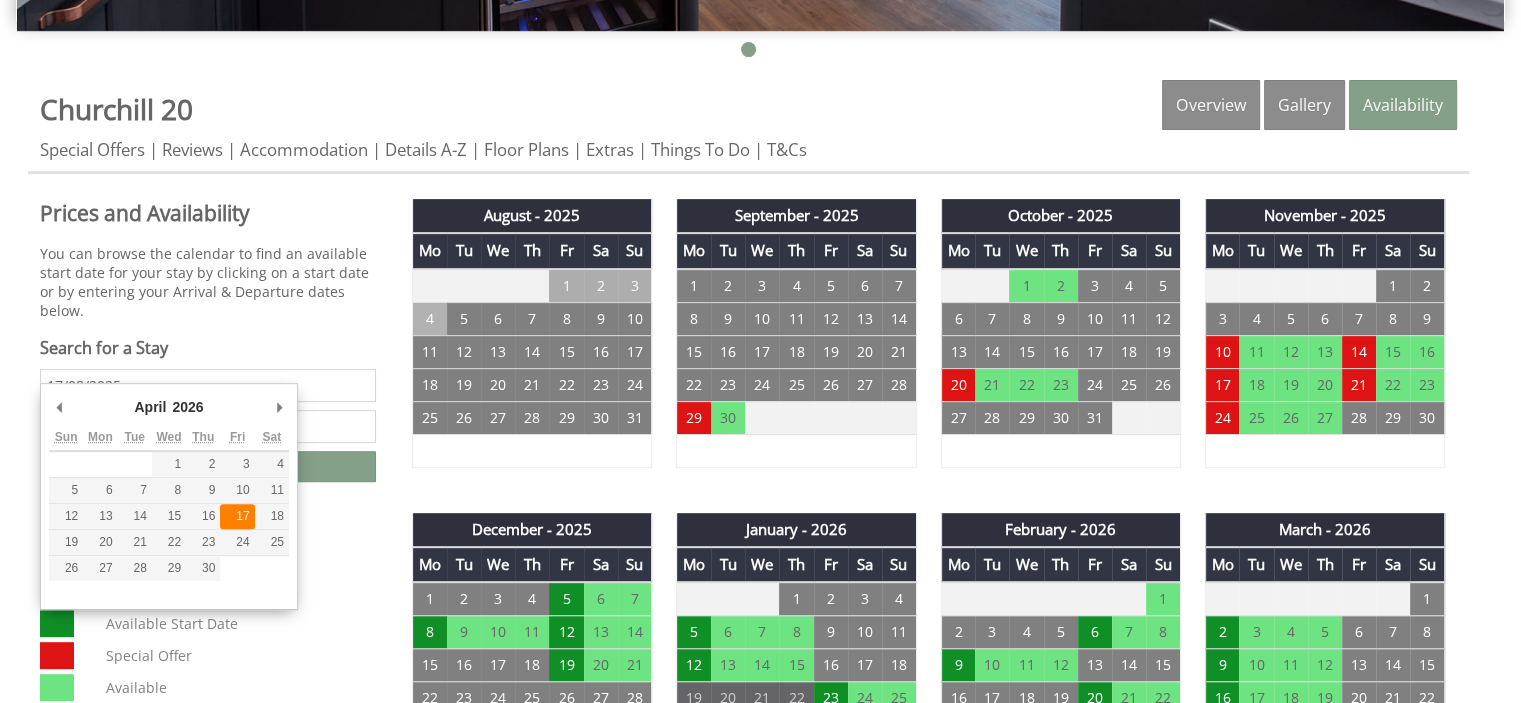 type on "17/04/2026" 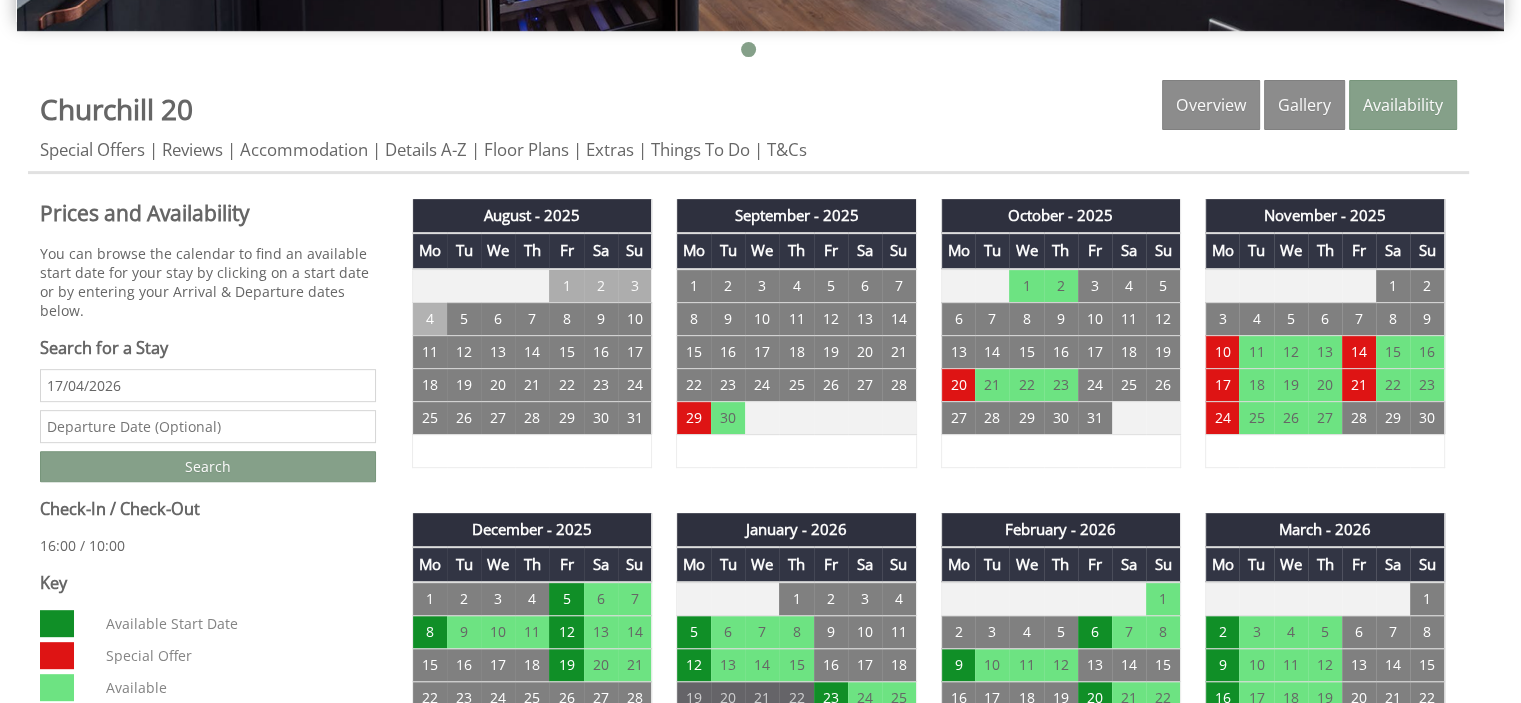 click at bounding box center (208, 426) 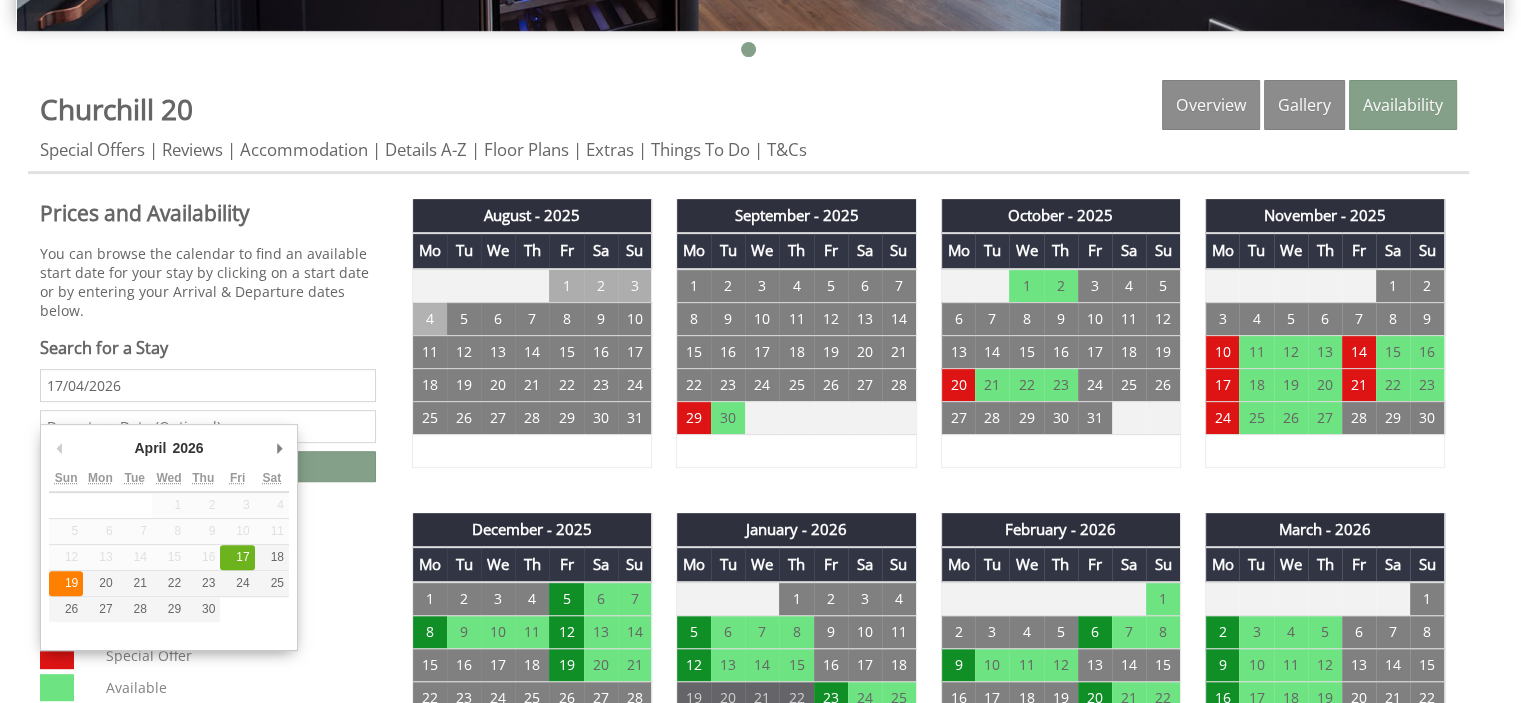 type on "[DATE]" 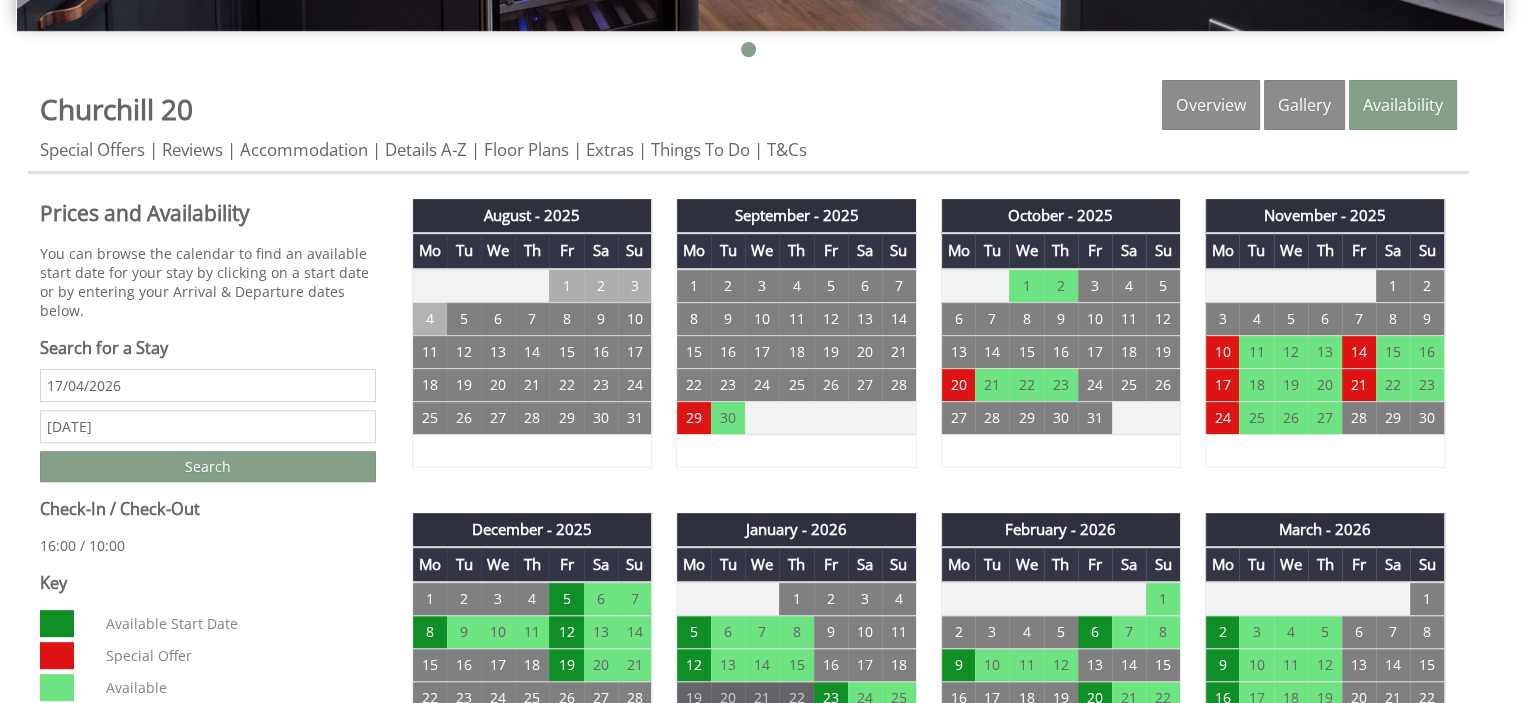 click on "Key" at bounding box center [208, 583] 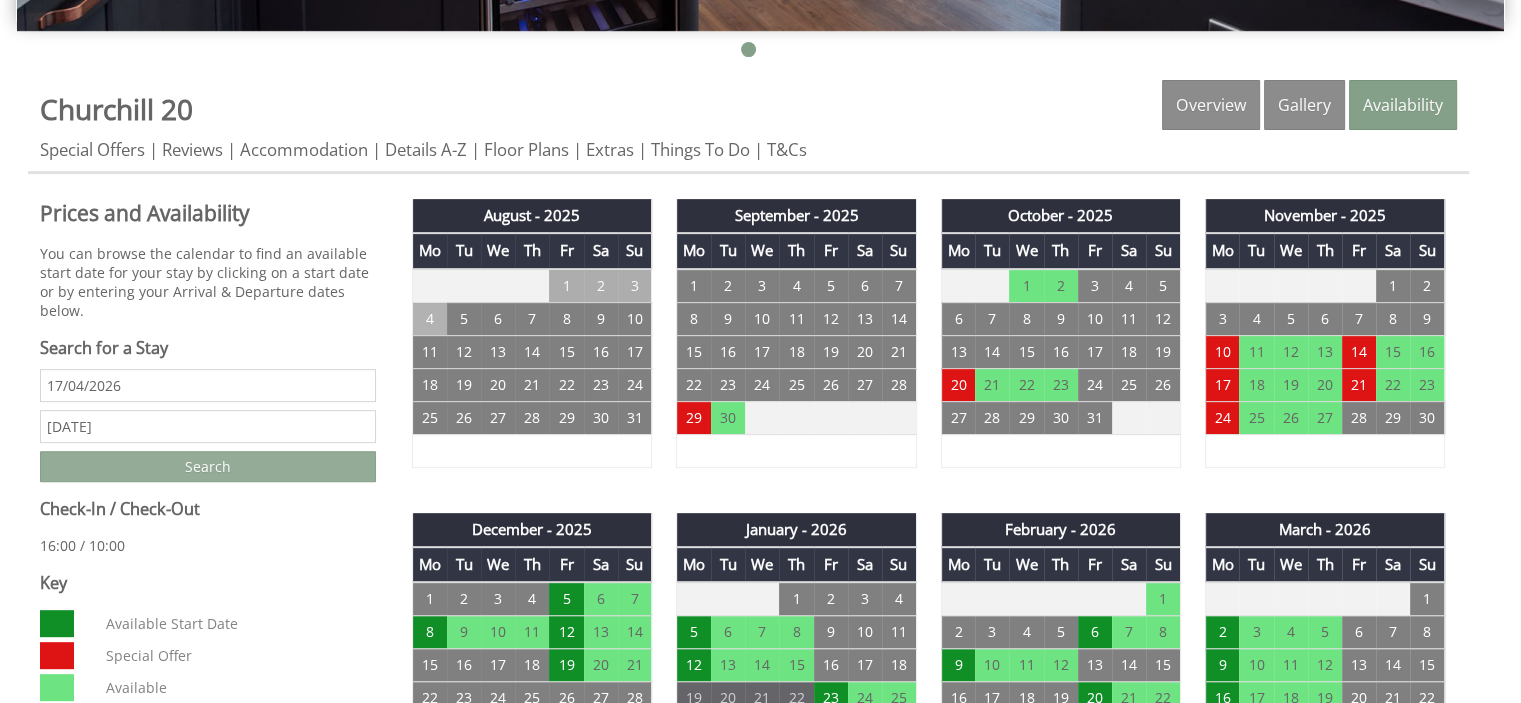 click on "Search" at bounding box center [208, 466] 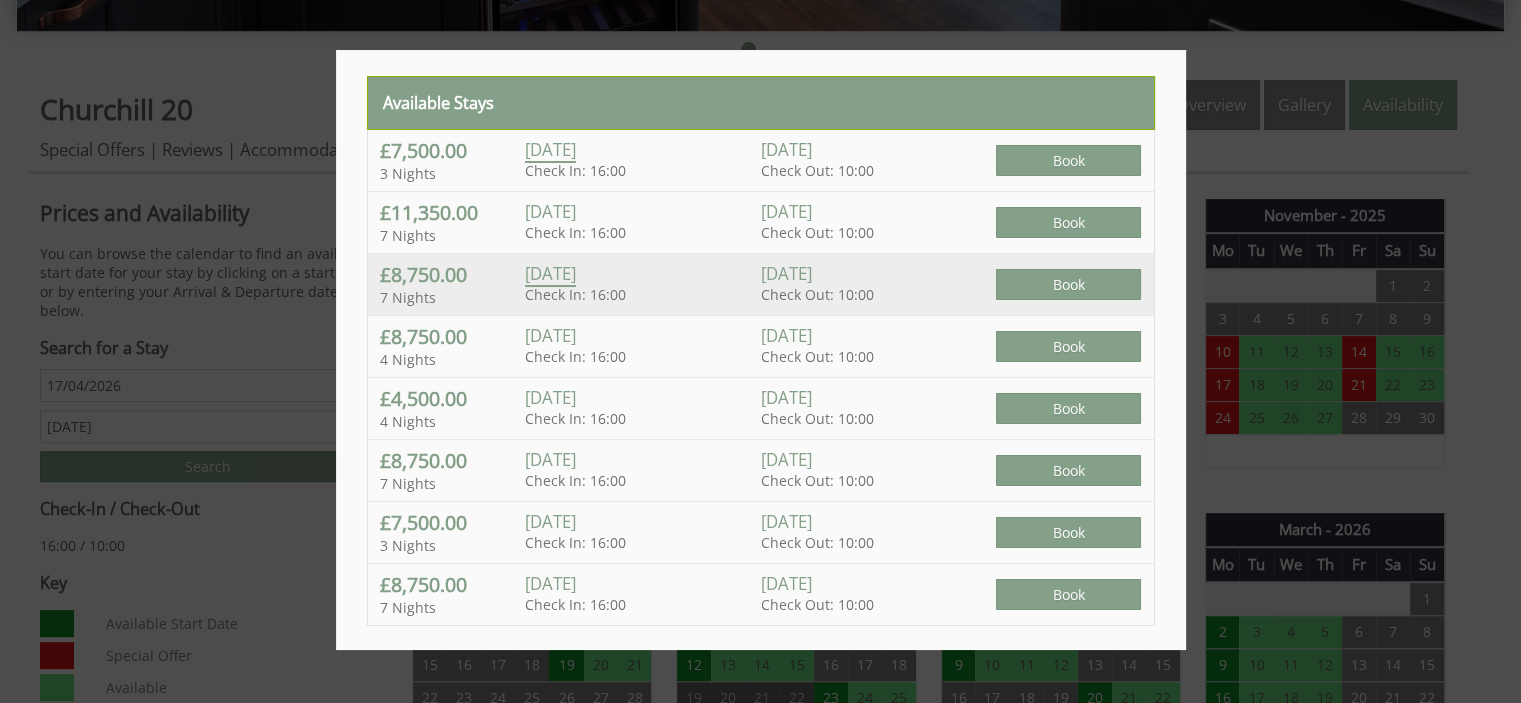 scroll, scrollTop: 0, scrollLeft: 0, axis: both 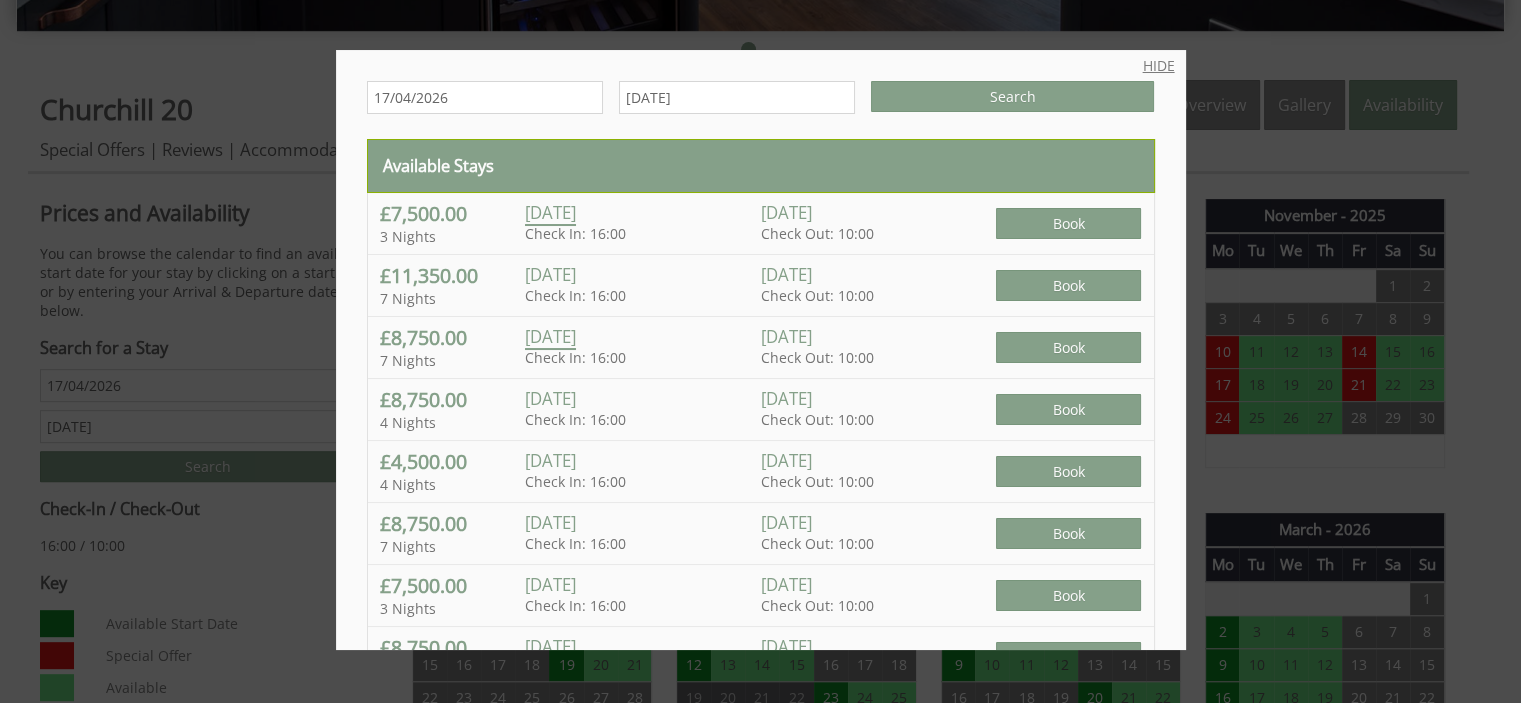click on "HIDE" at bounding box center (1159, 65) 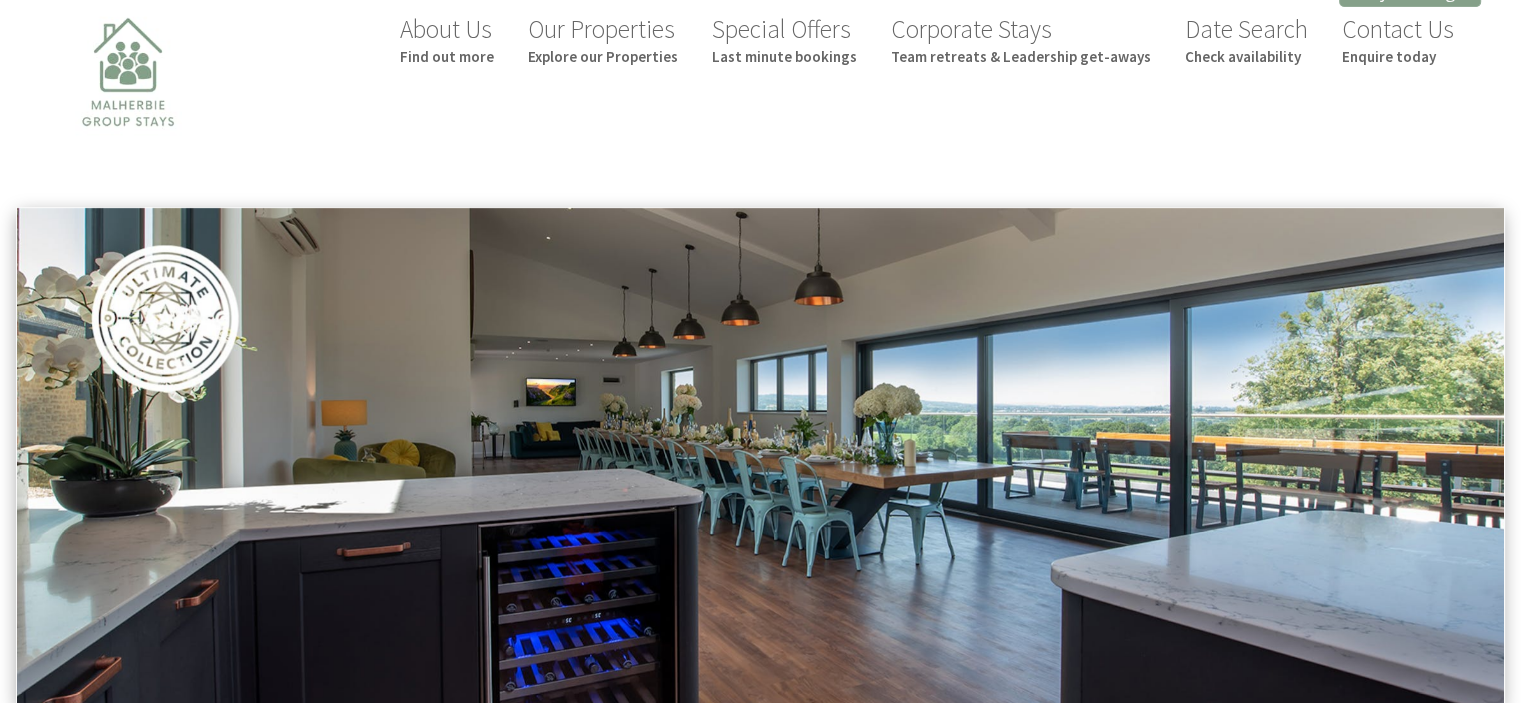 scroll, scrollTop: 0, scrollLeft: 0, axis: both 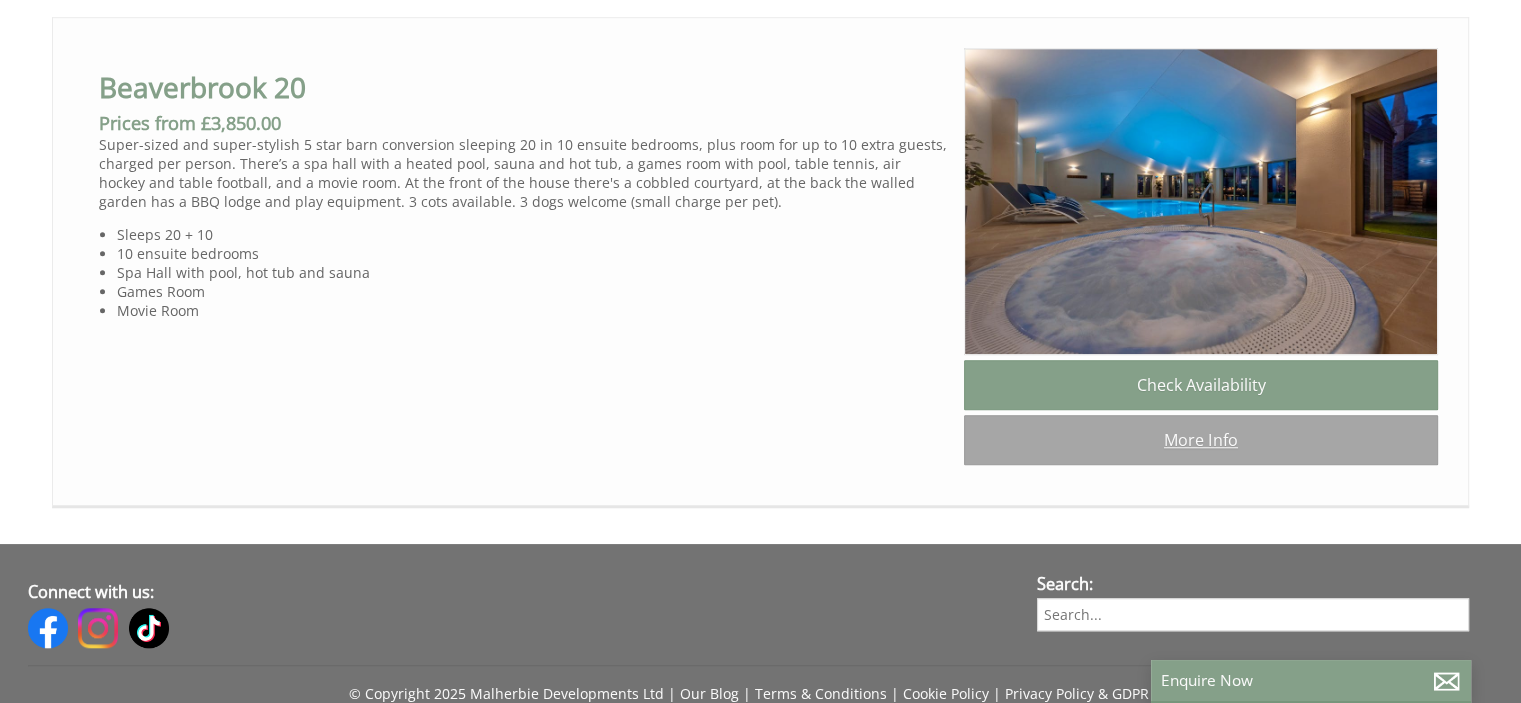 click on "More Info" at bounding box center [1201, 440] 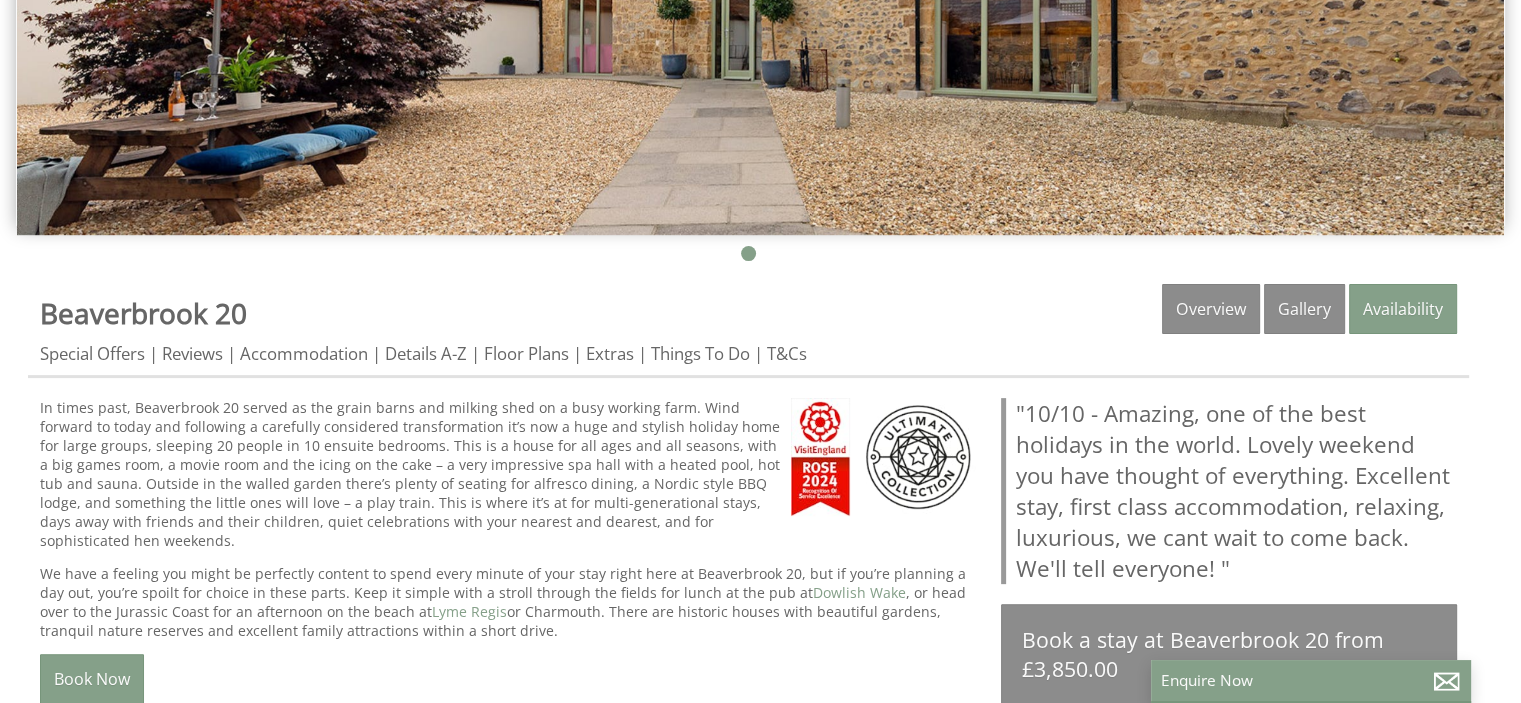 scroll, scrollTop: 511, scrollLeft: 0, axis: vertical 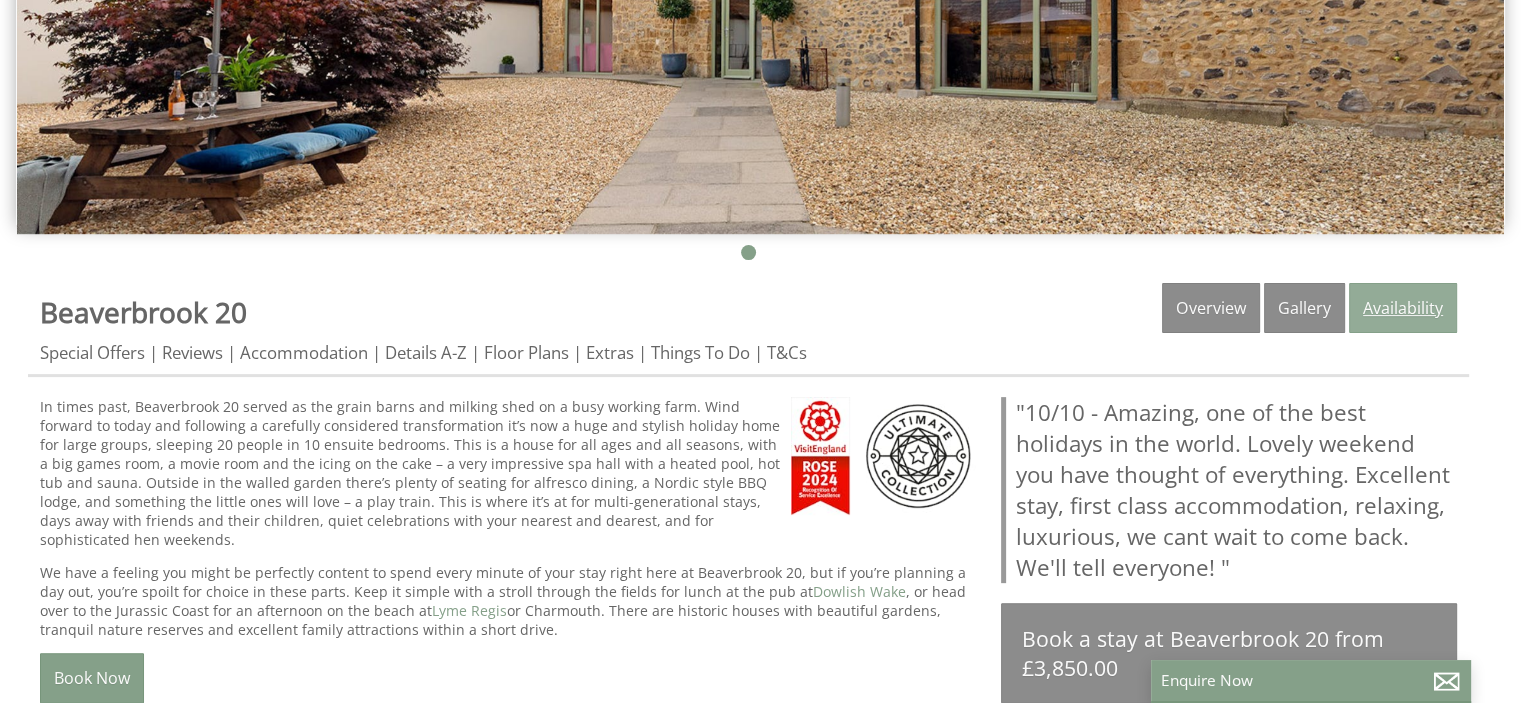 click on "Availability" at bounding box center [1403, 308] 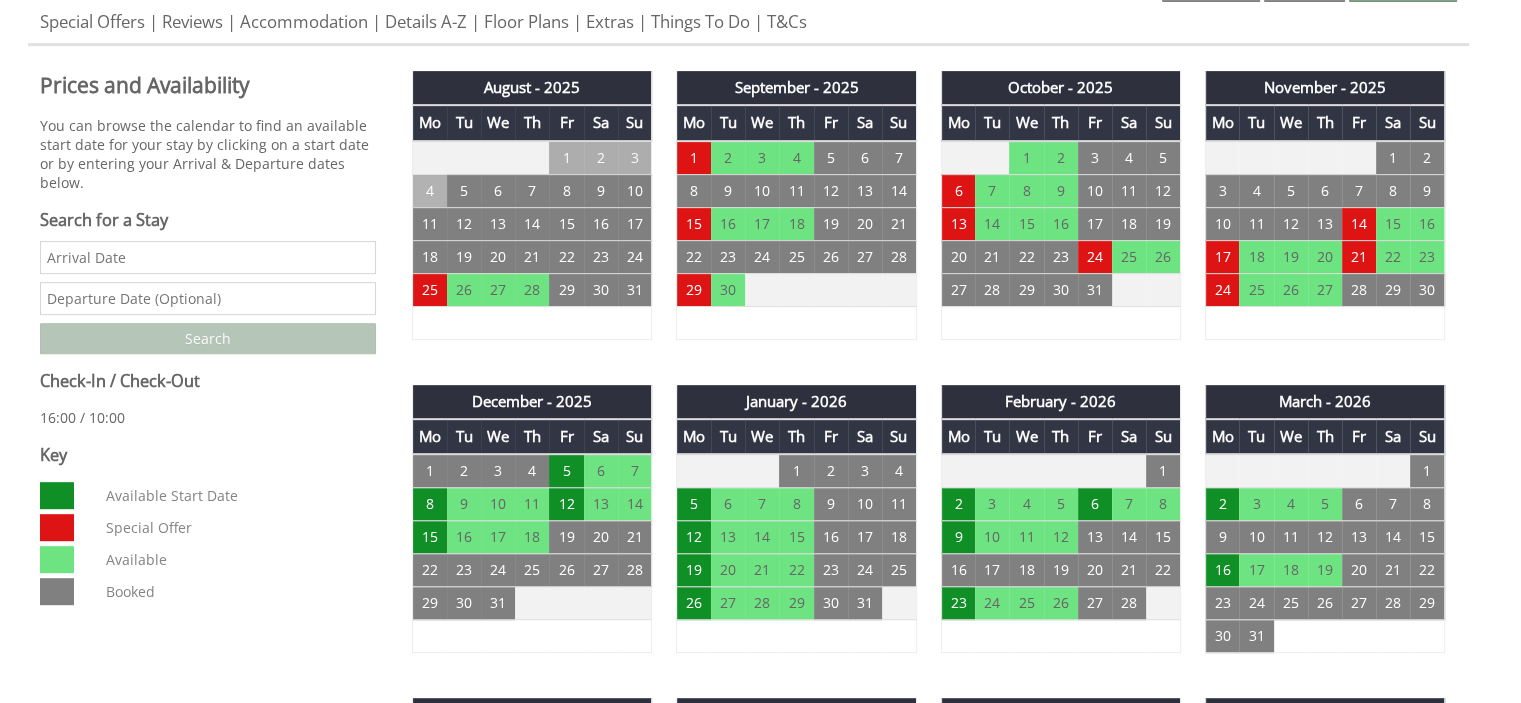 scroll, scrollTop: 1128, scrollLeft: 0, axis: vertical 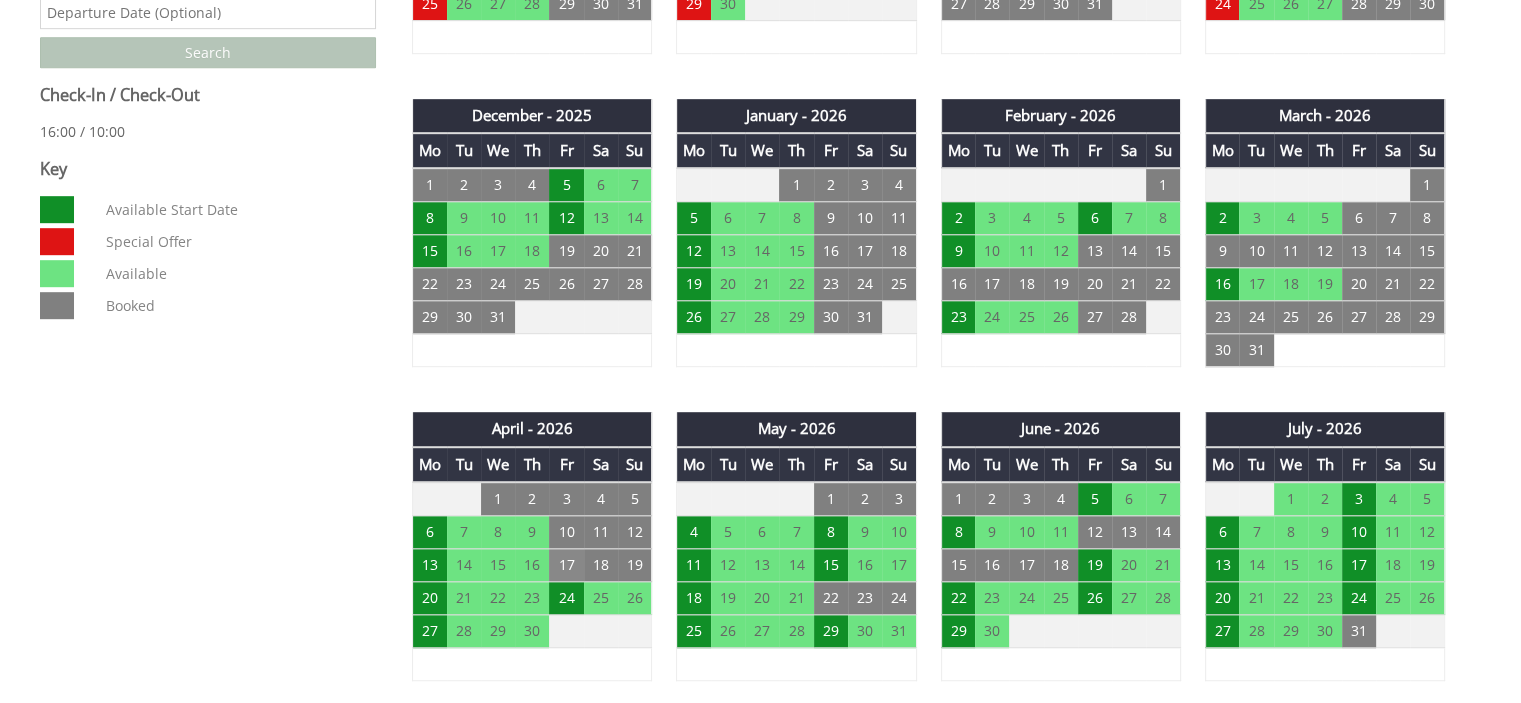 click on "17" at bounding box center (566, 565) 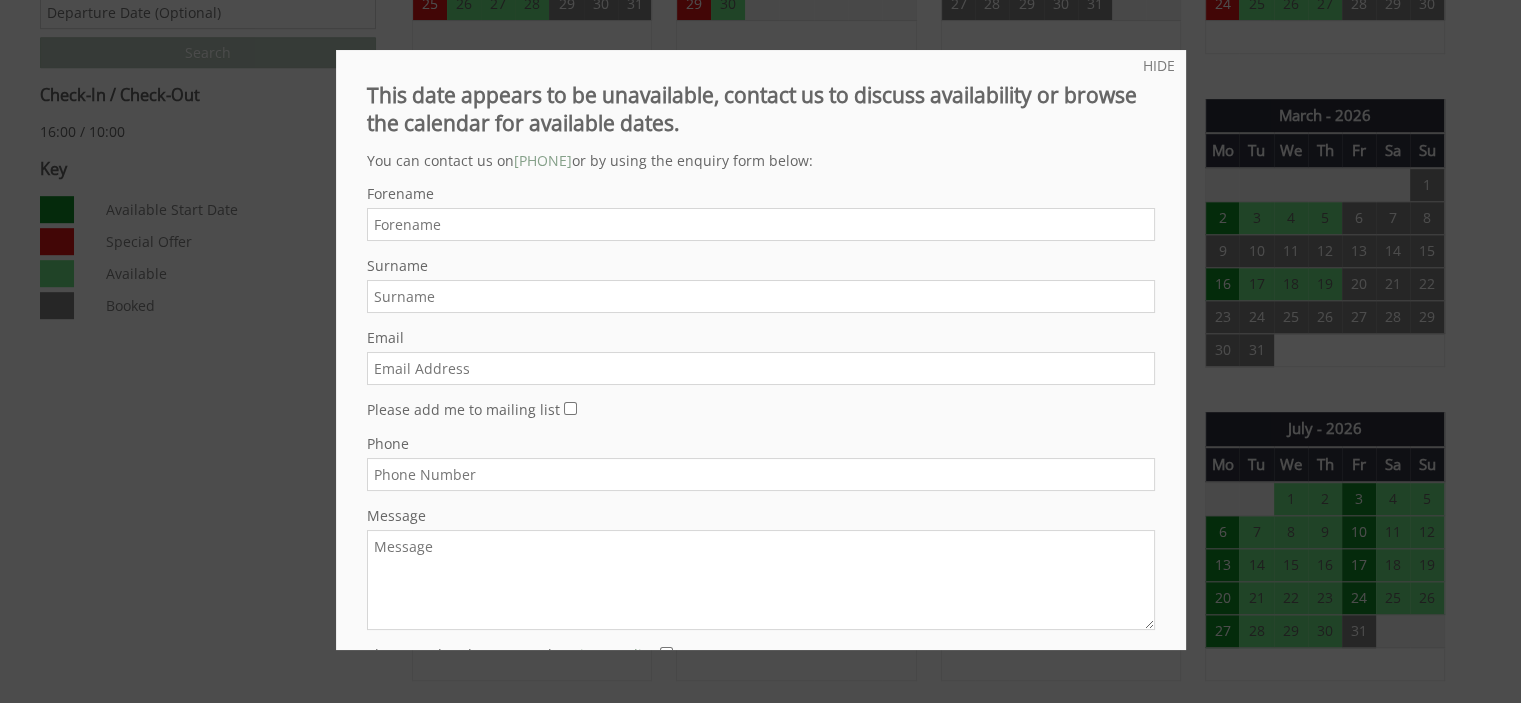 click at bounding box center (760, 351) 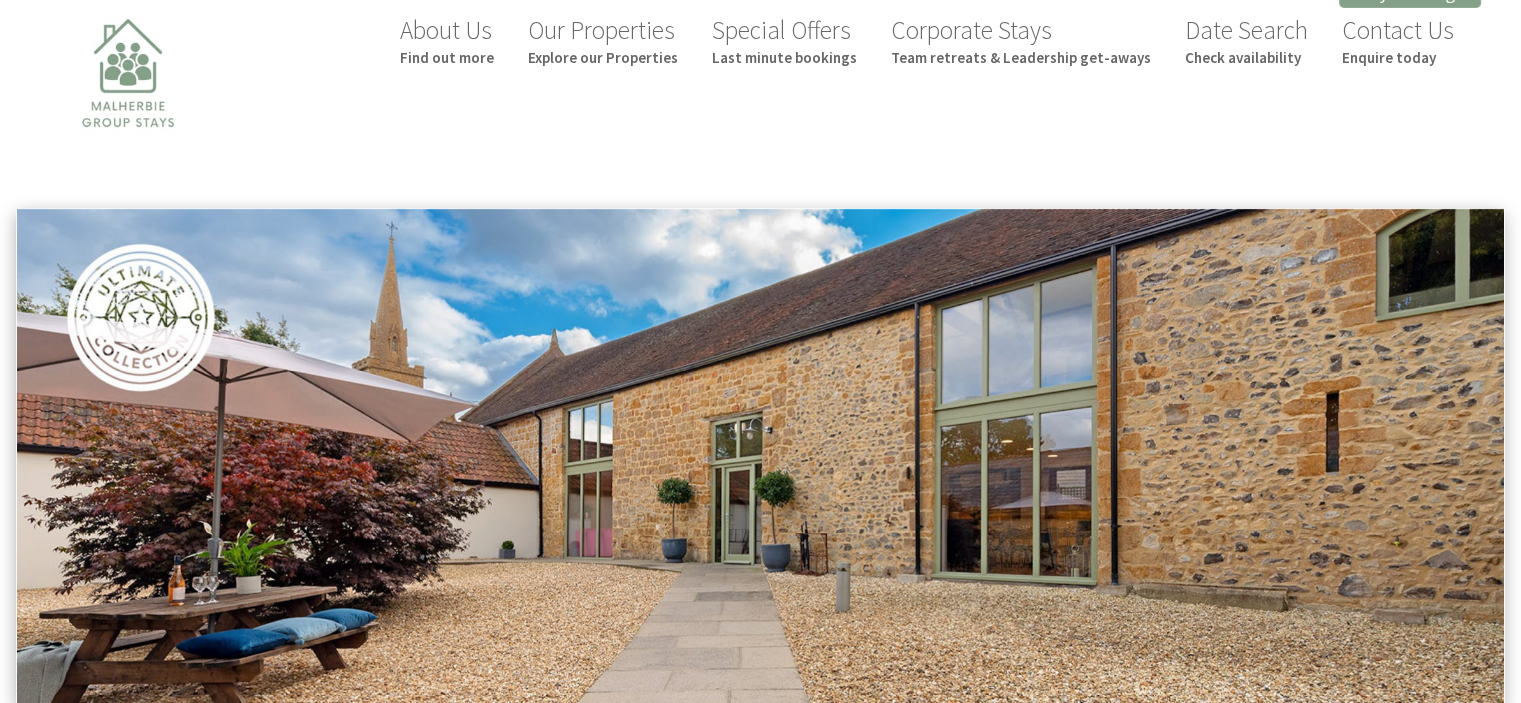 scroll, scrollTop: 0, scrollLeft: 0, axis: both 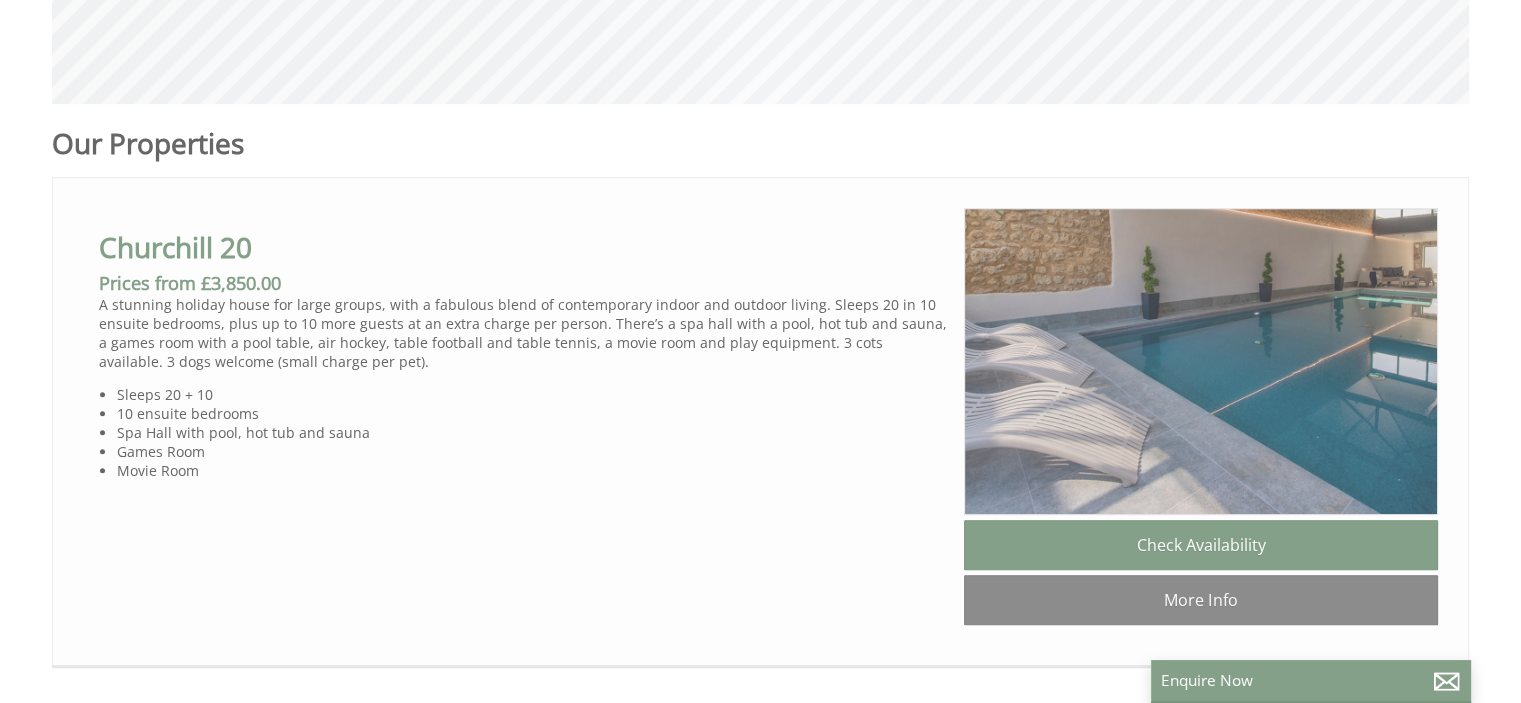 click at bounding box center (1201, 361) 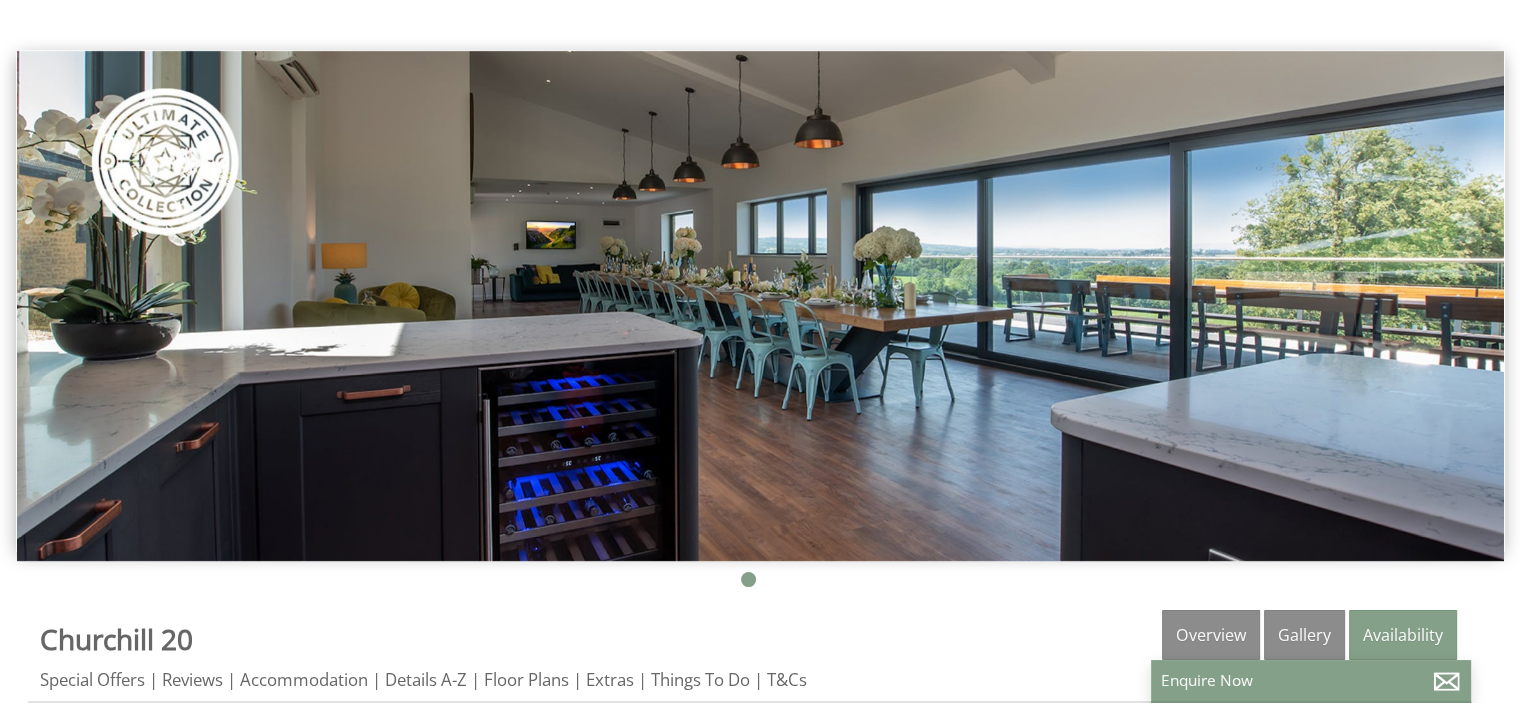 scroll, scrollTop: 242, scrollLeft: 0, axis: vertical 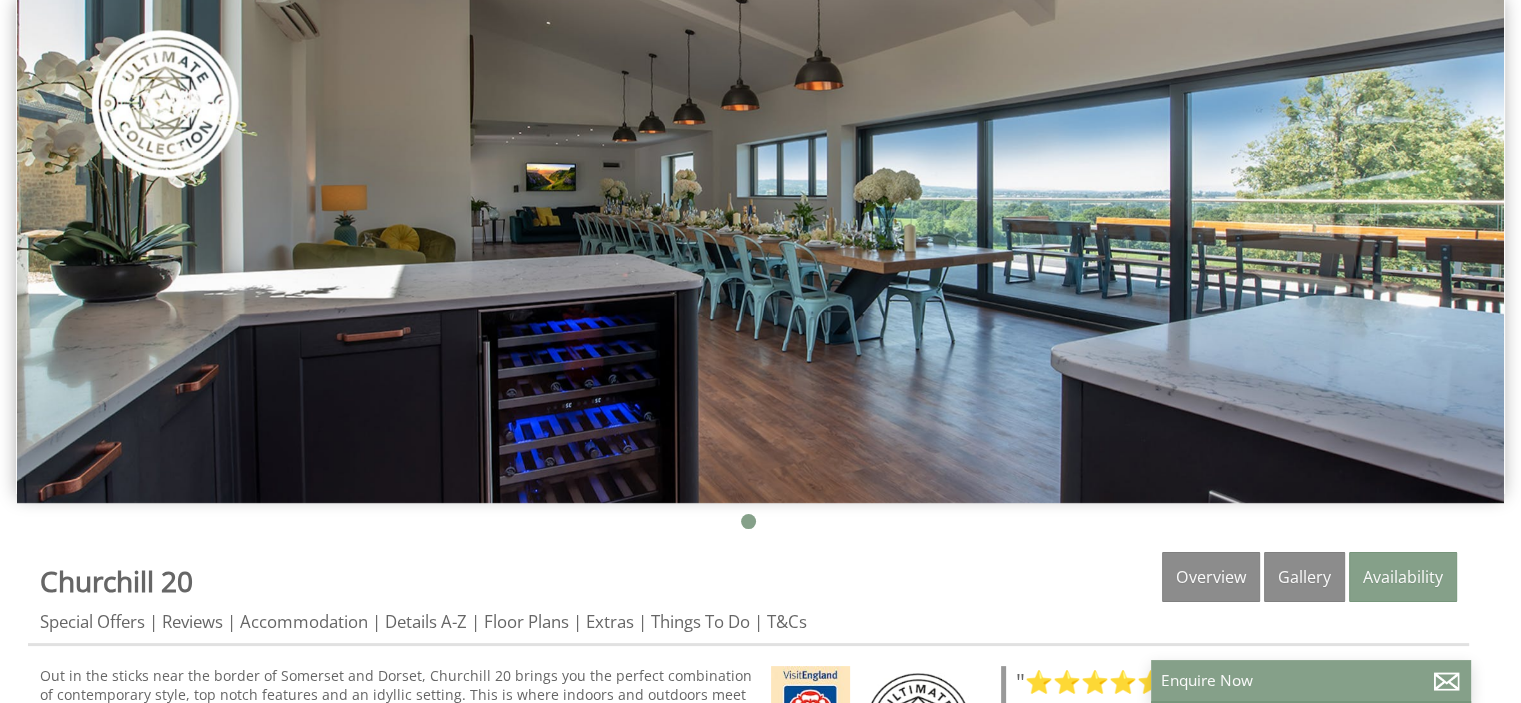 click at bounding box center (760, 248) 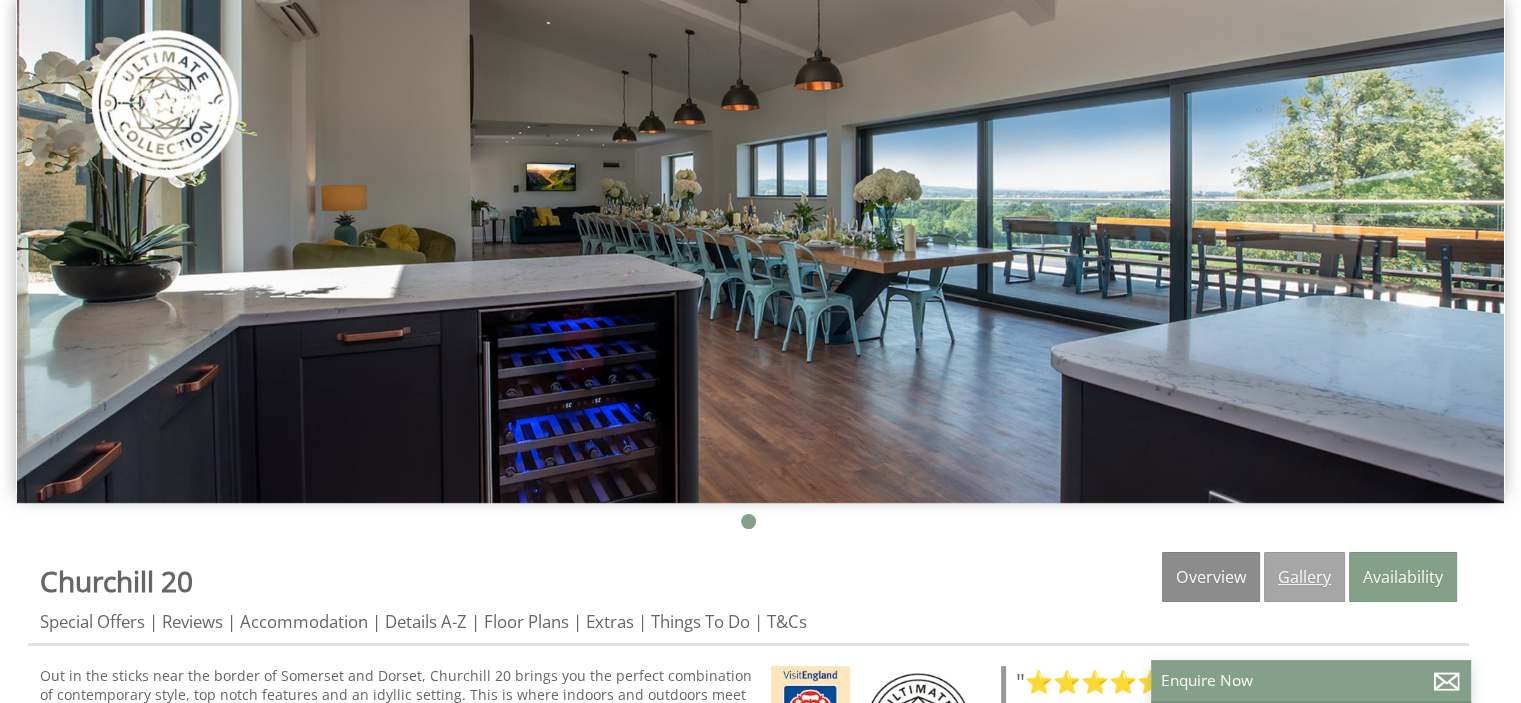 click on "Gallery" at bounding box center [1304, 577] 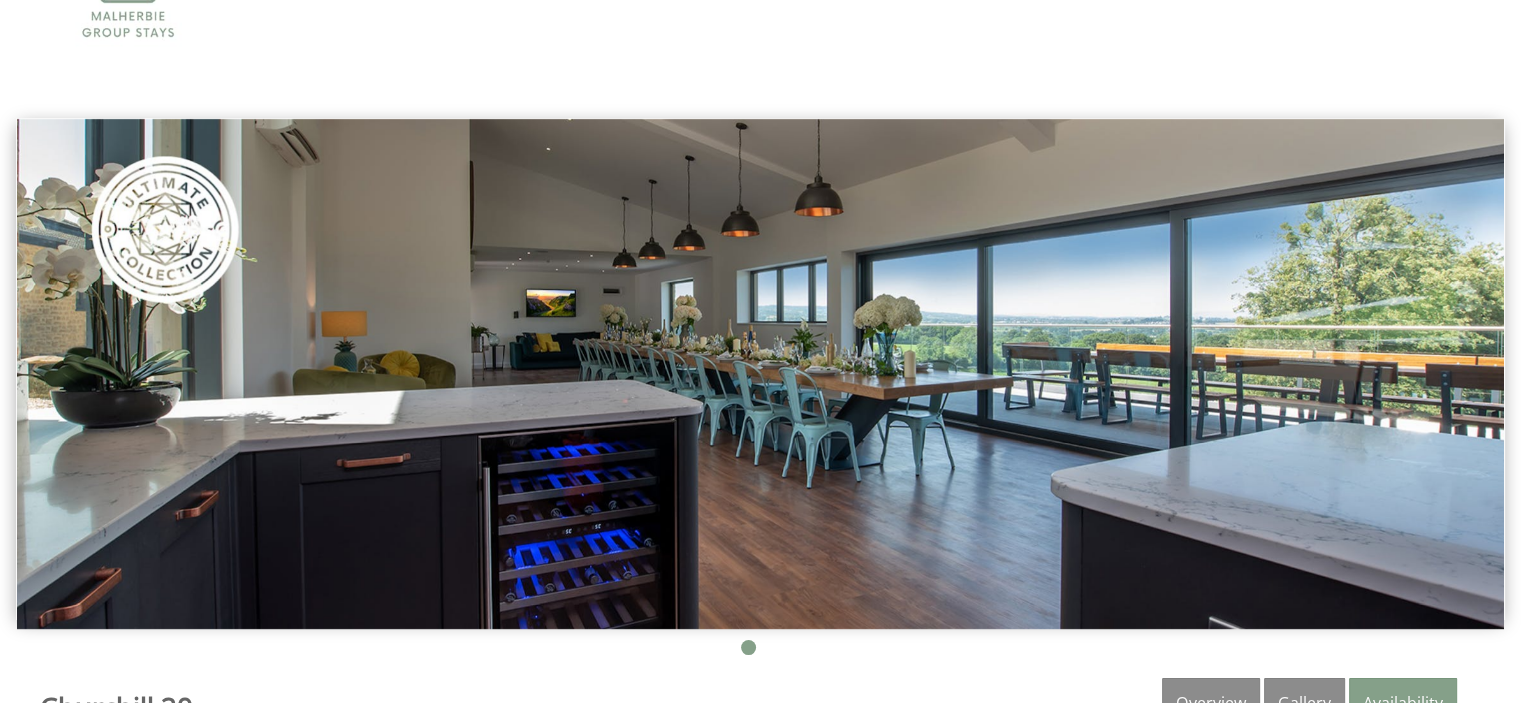 scroll, scrollTop: 0, scrollLeft: 0, axis: both 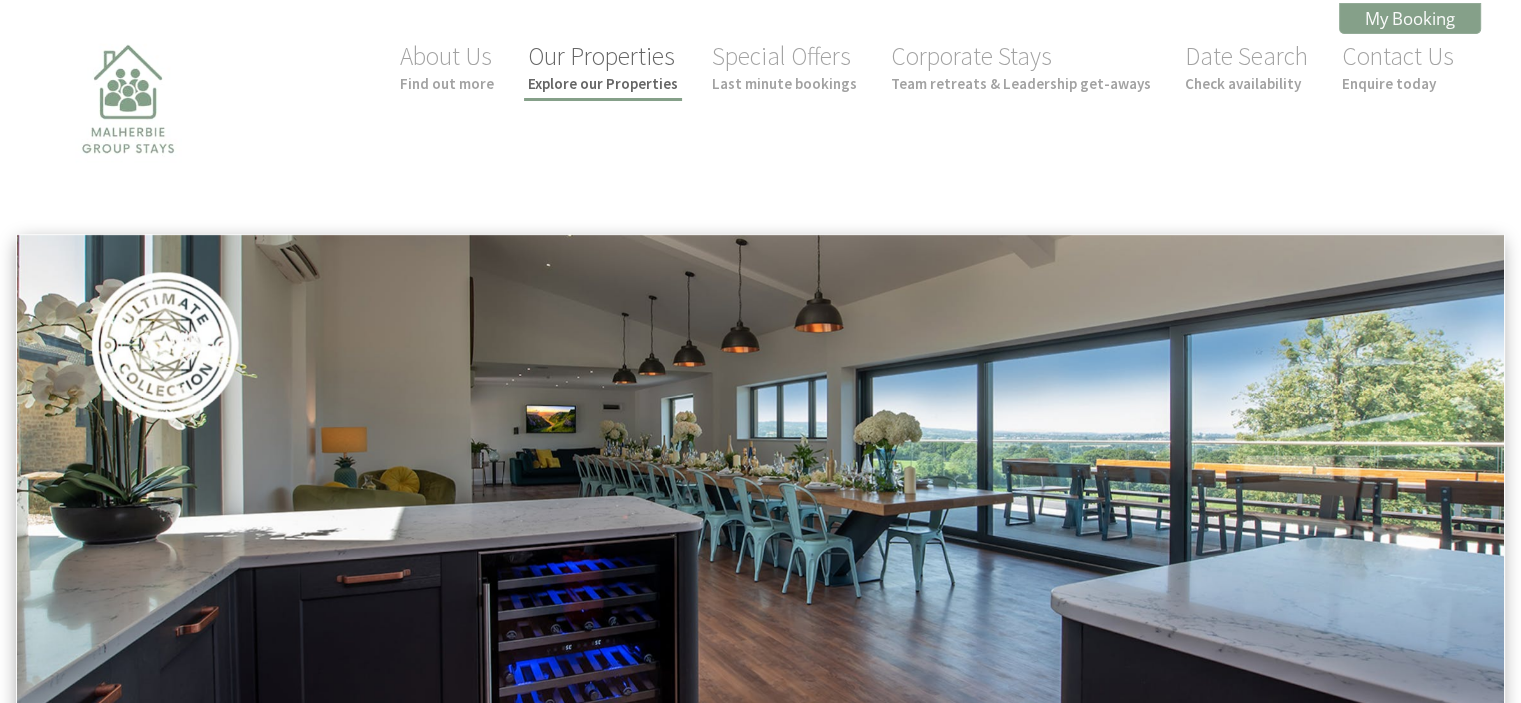 click on "Our Properties  Explore our Properties" at bounding box center [603, 66] 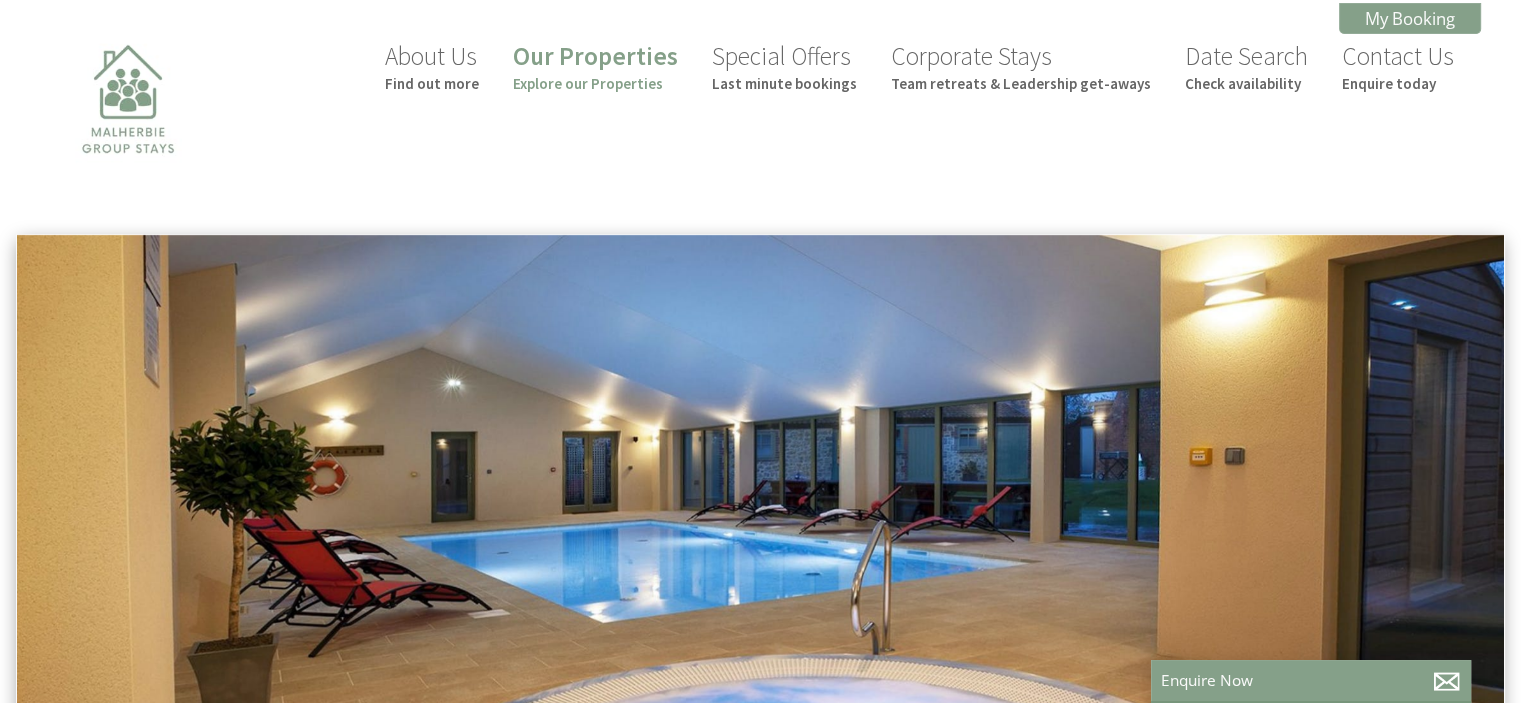 scroll, scrollTop: 0, scrollLeft: 18, axis: horizontal 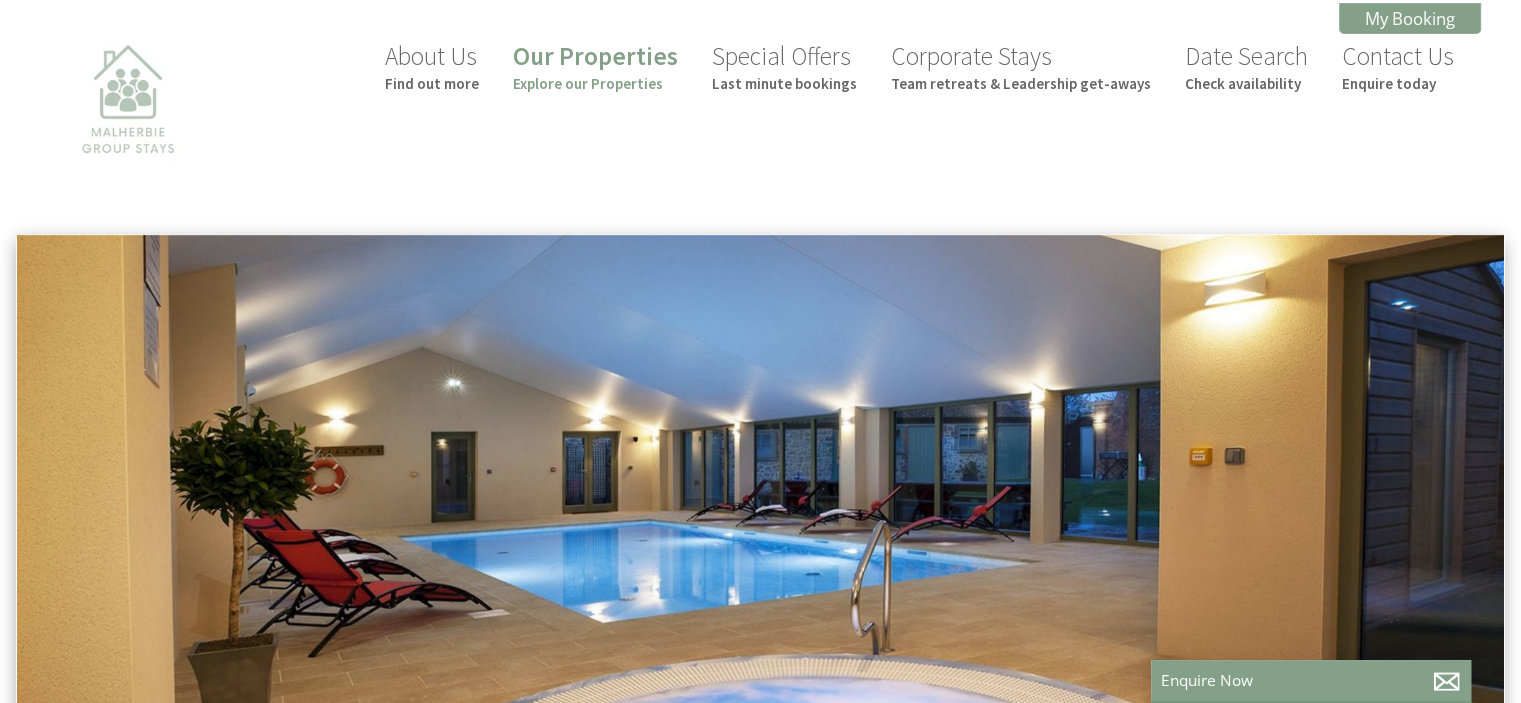 click at bounding box center (128, 132) 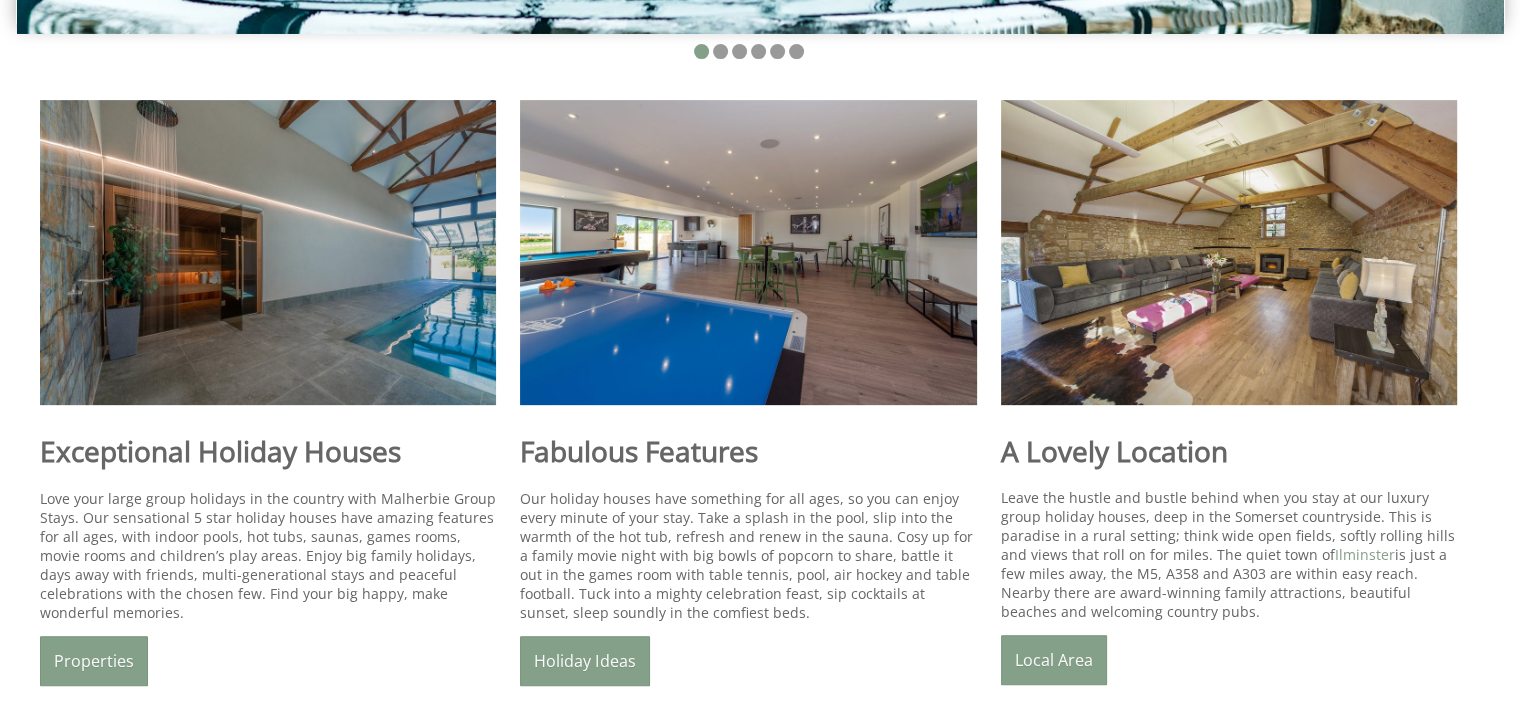 scroll, scrollTop: 714, scrollLeft: 0, axis: vertical 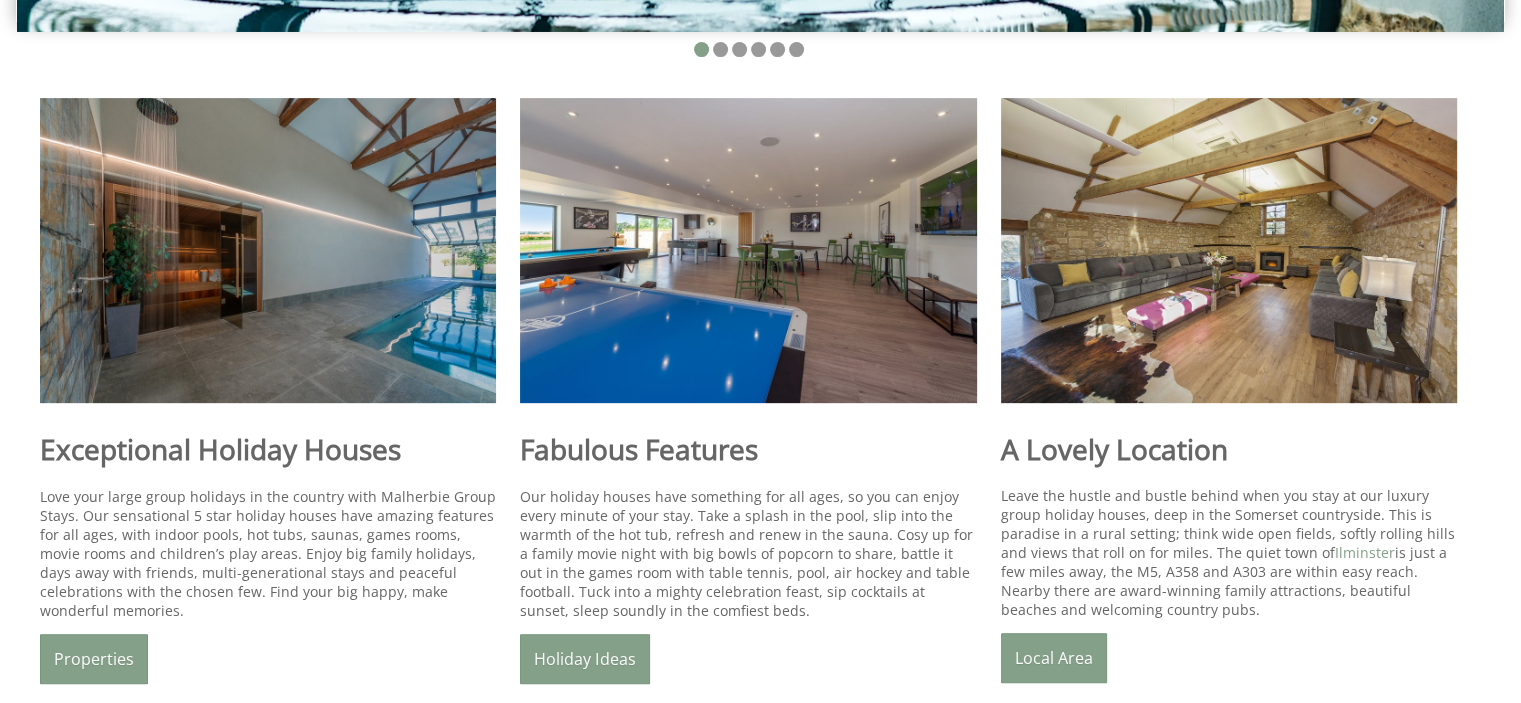 click at bounding box center [268, 250] 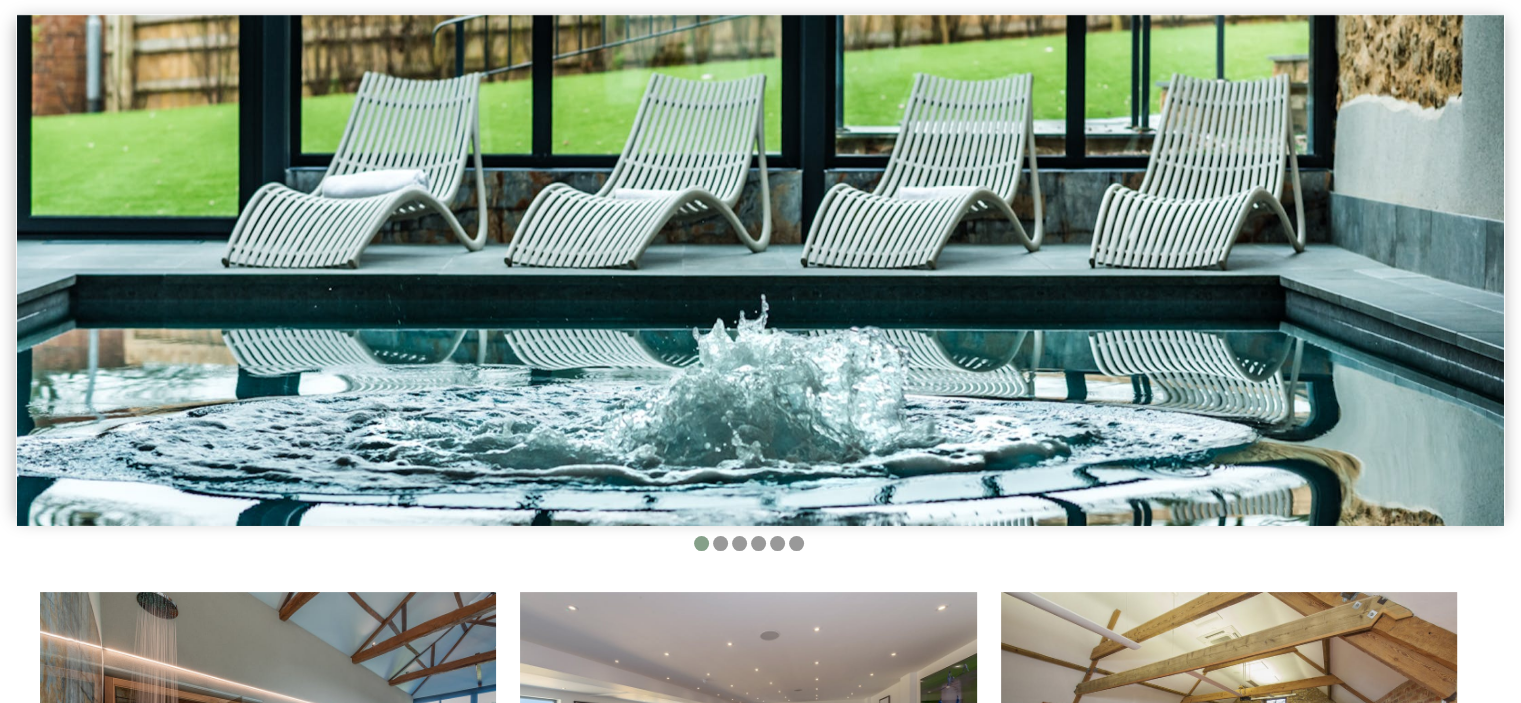 scroll, scrollTop: 0, scrollLeft: 0, axis: both 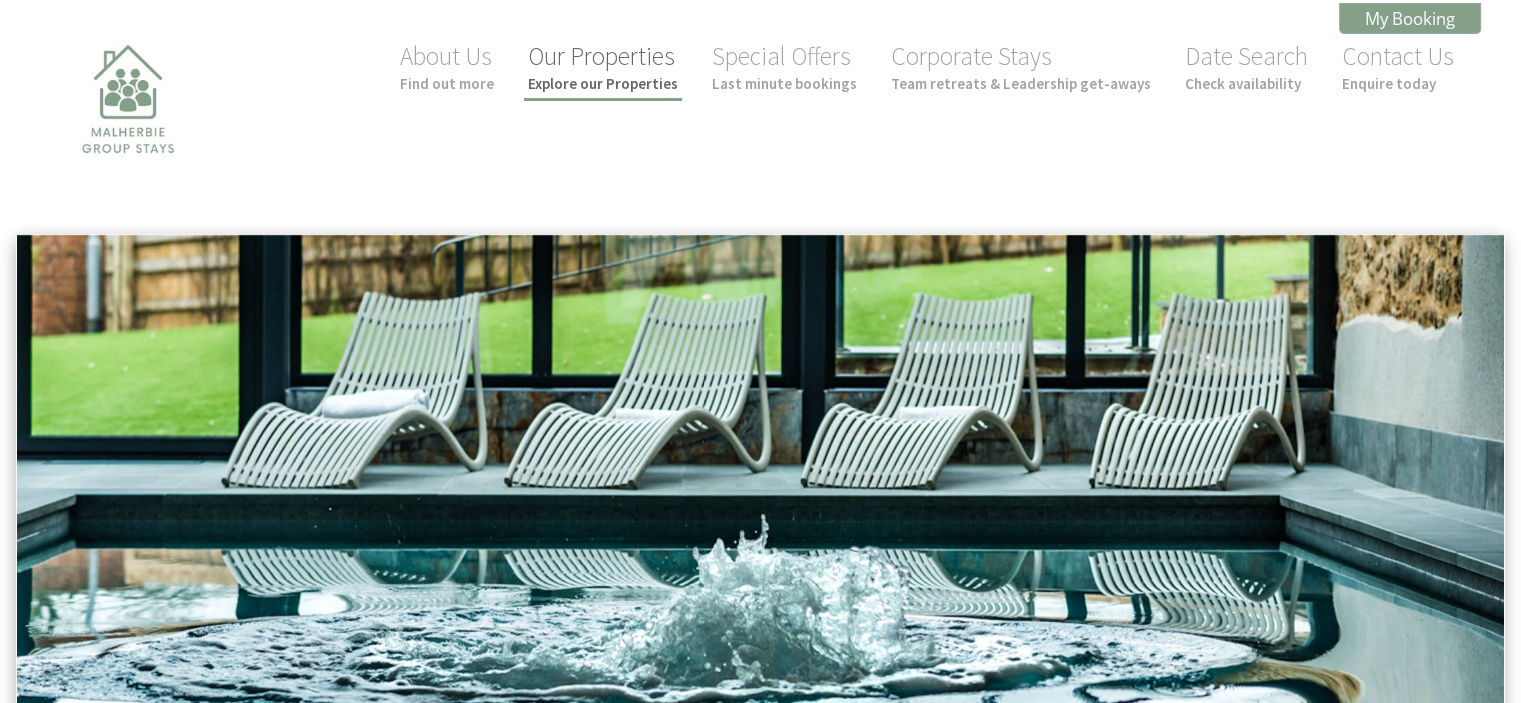 click on "Explore our Properties" at bounding box center (603, 83) 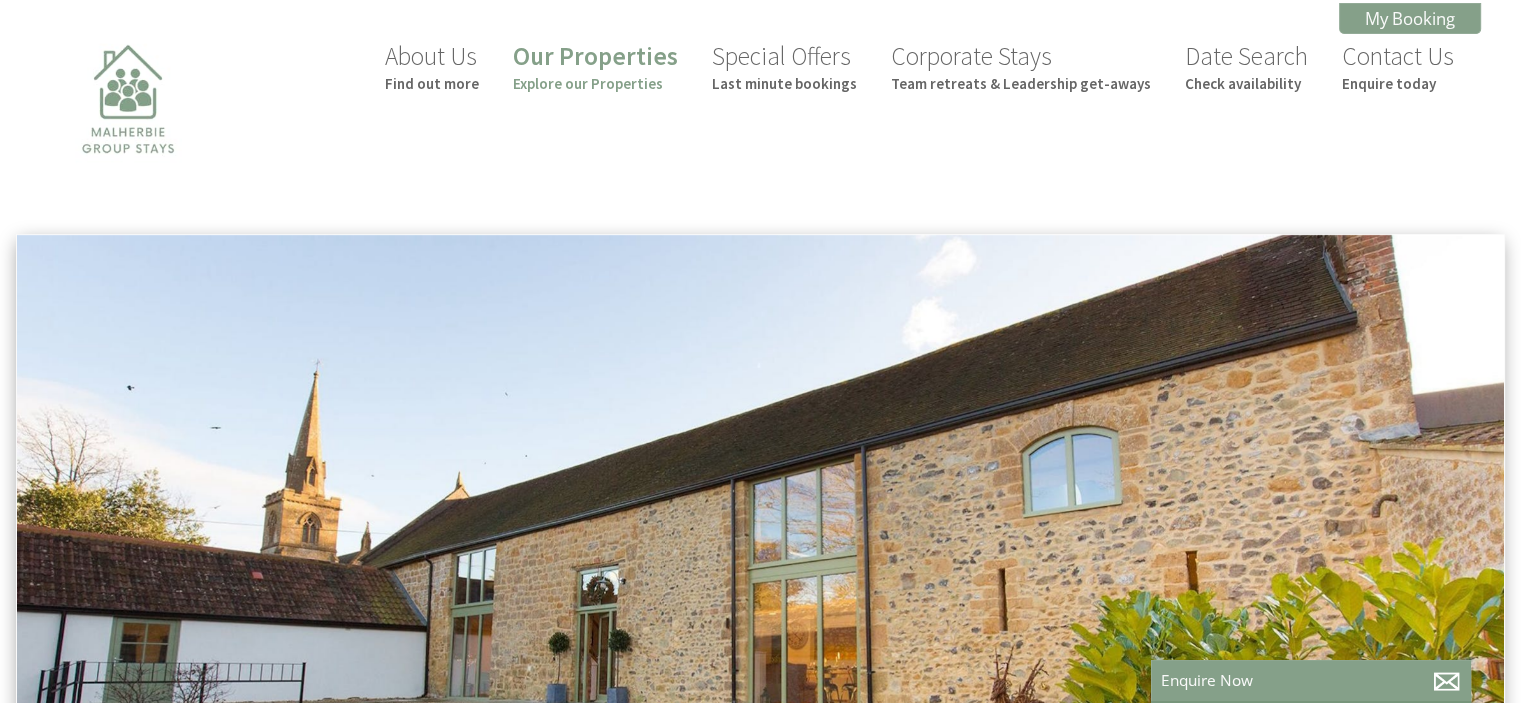 scroll, scrollTop: 0, scrollLeft: 18, axis: horizontal 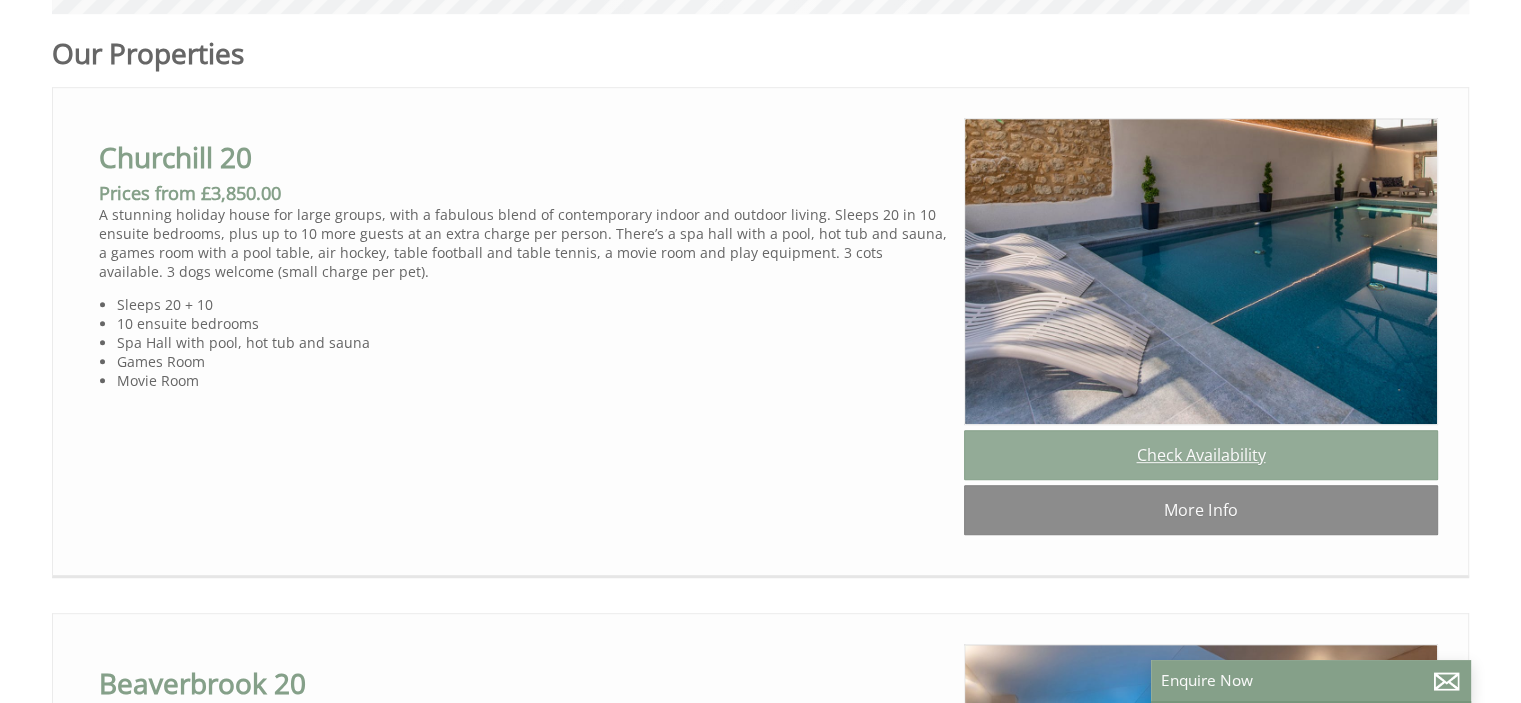 click on "Check Availability" at bounding box center [1201, 455] 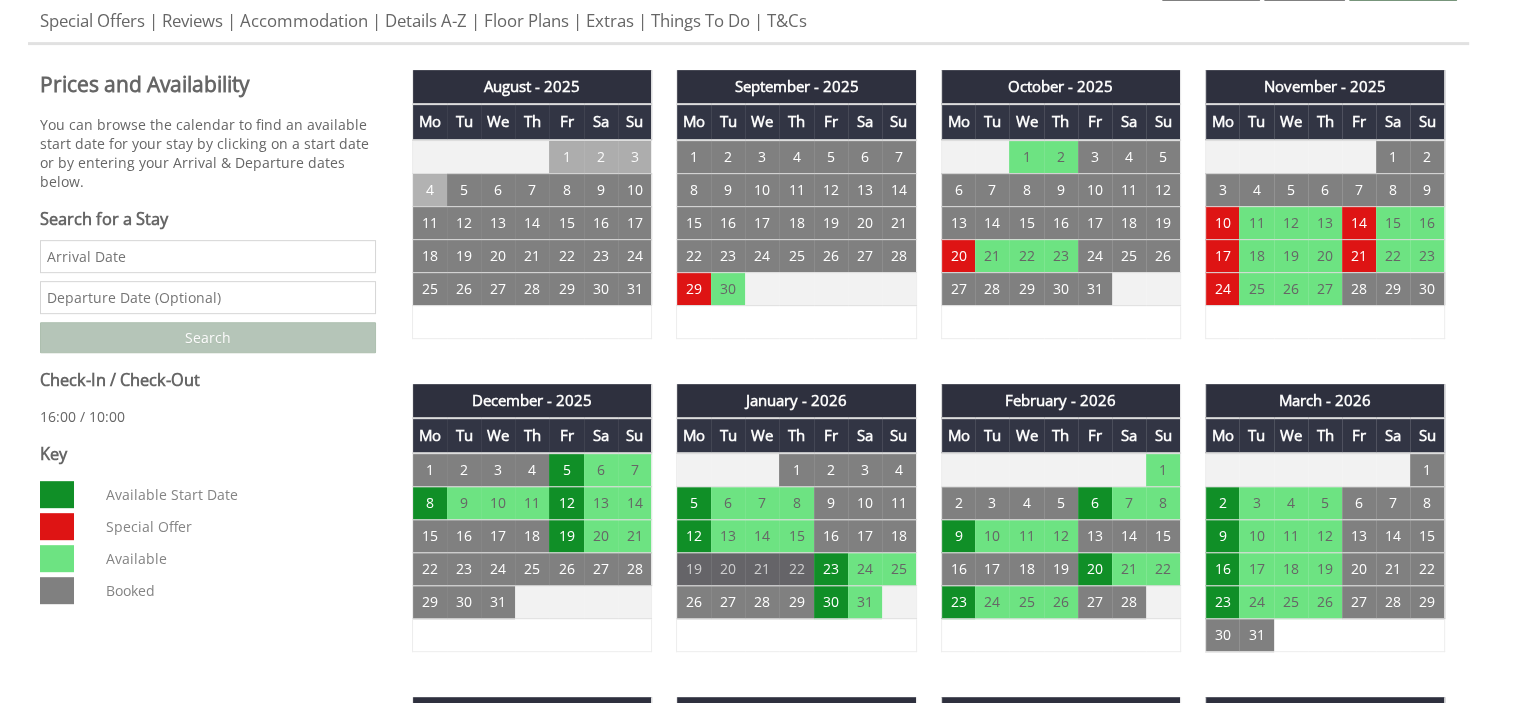 scroll, scrollTop: 845, scrollLeft: 0, axis: vertical 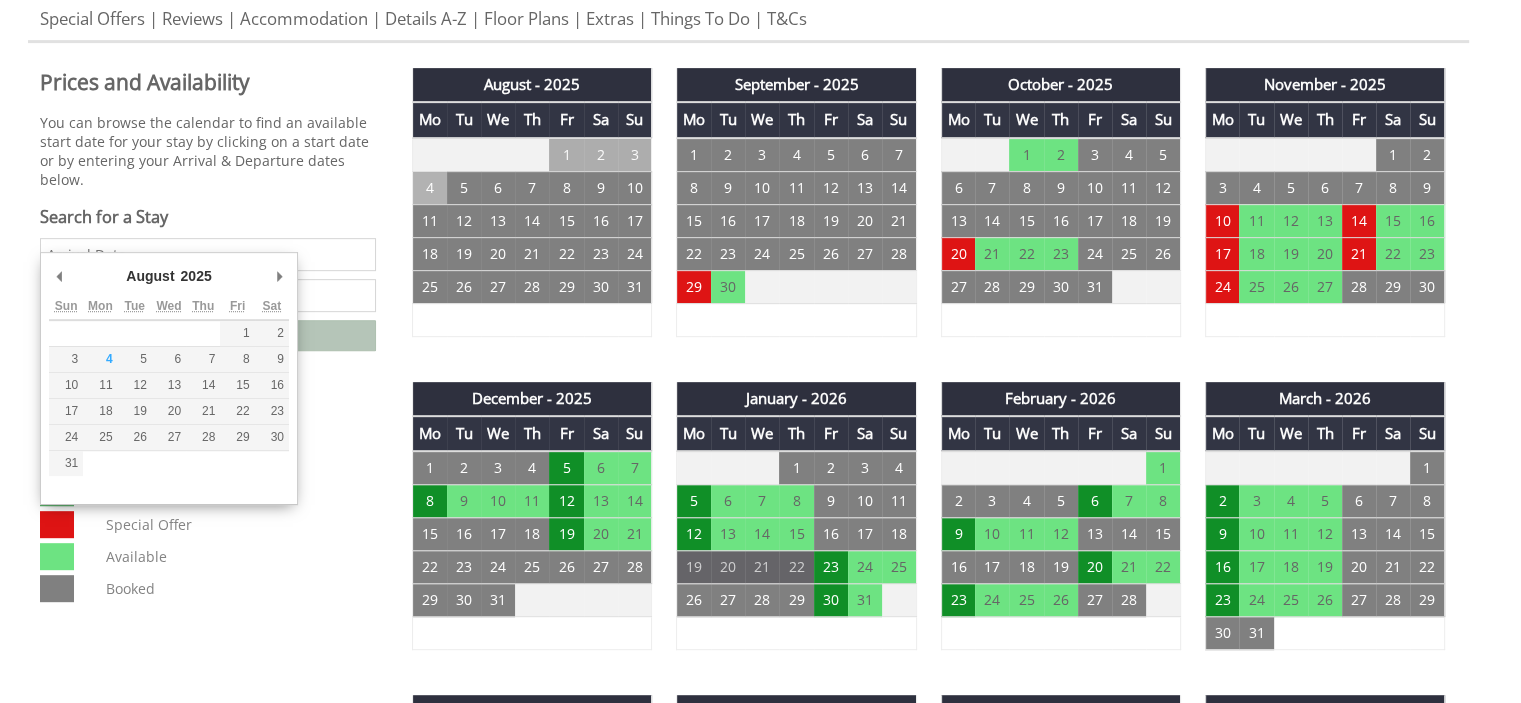 click on "Date" at bounding box center (208, 254) 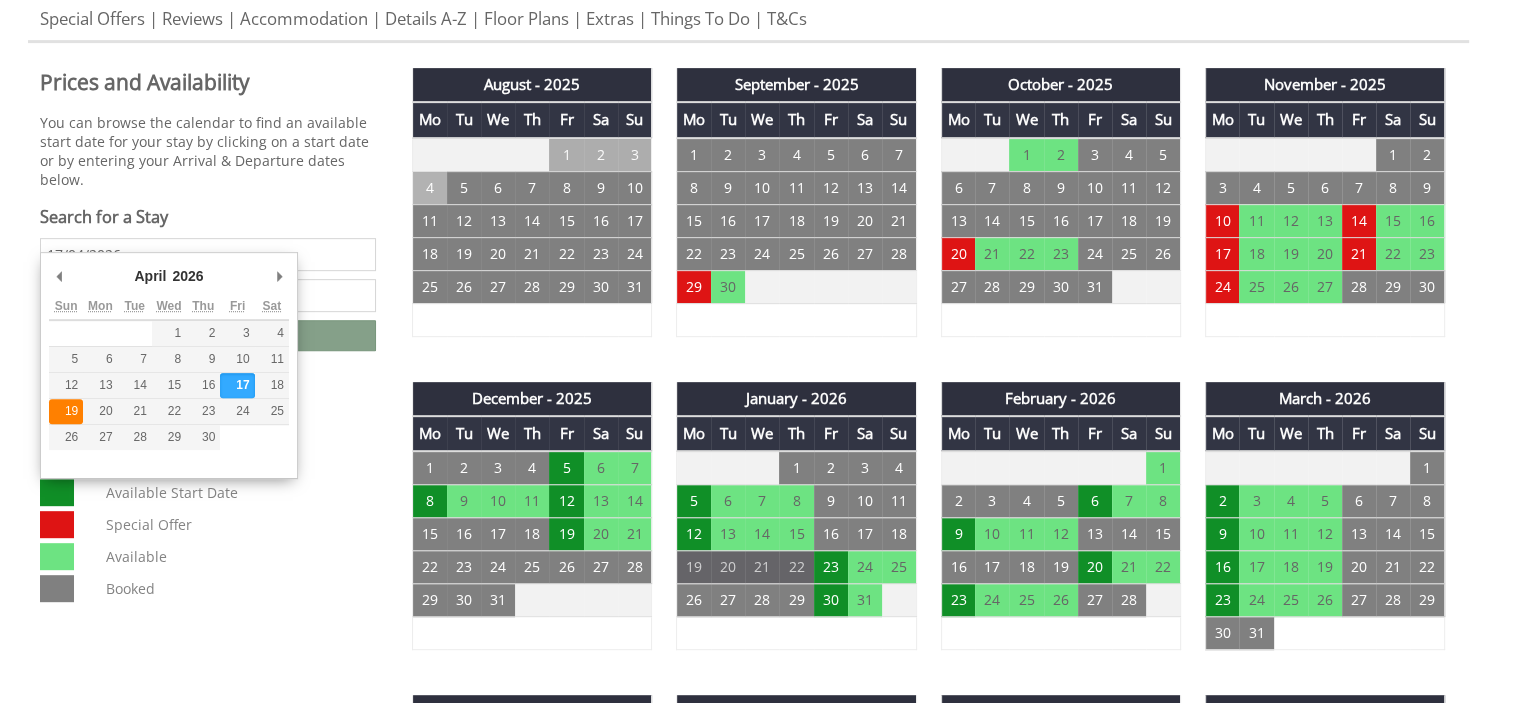 type on "[DATE]" 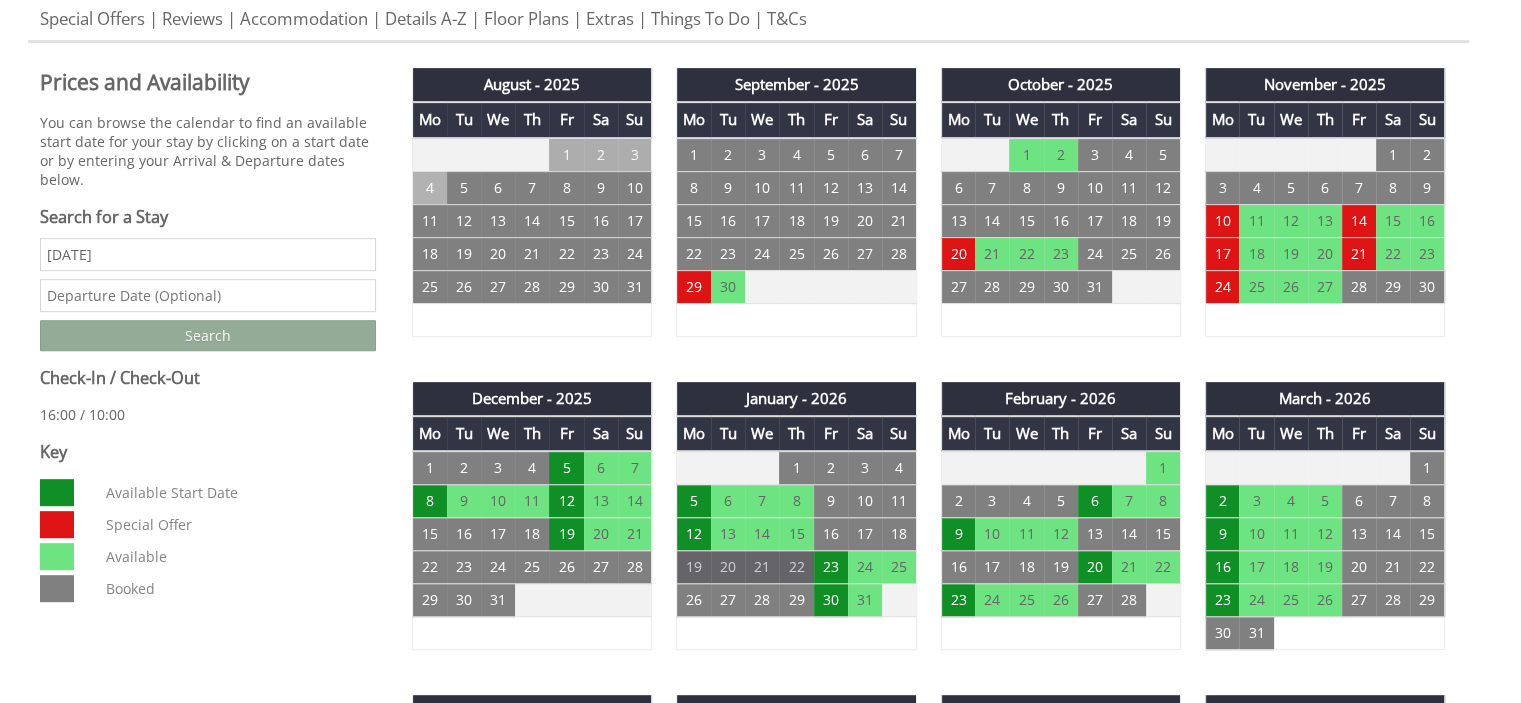 click on "Search" at bounding box center (208, 335) 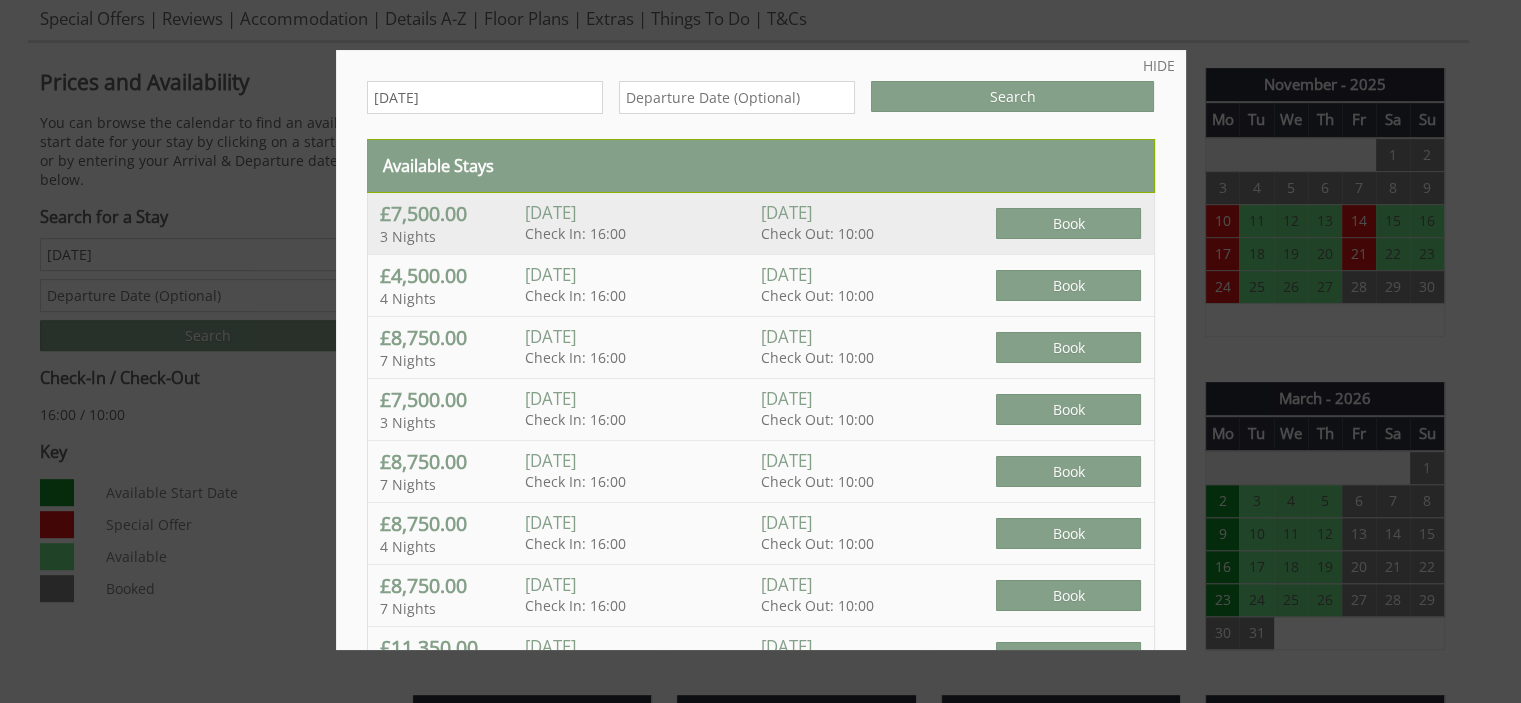 scroll, scrollTop: 64, scrollLeft: 0, axis: vertical 